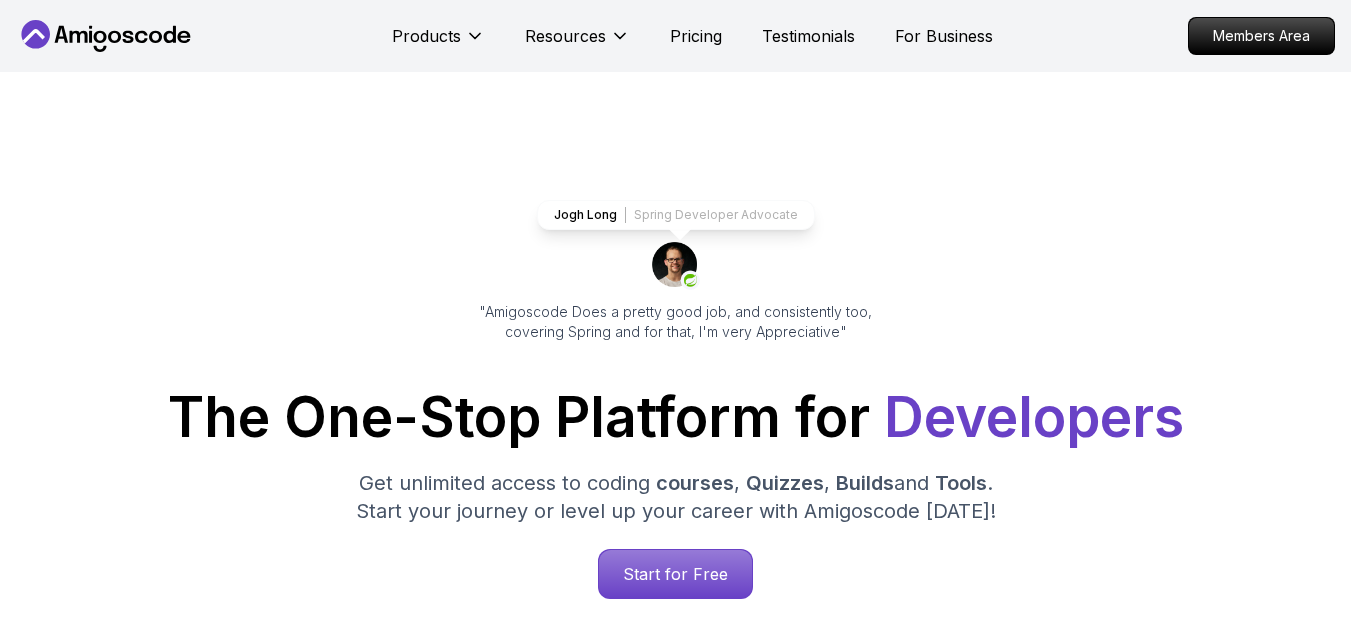 scroll, scrollTop: 0, scrollLeft: 0, axis: both 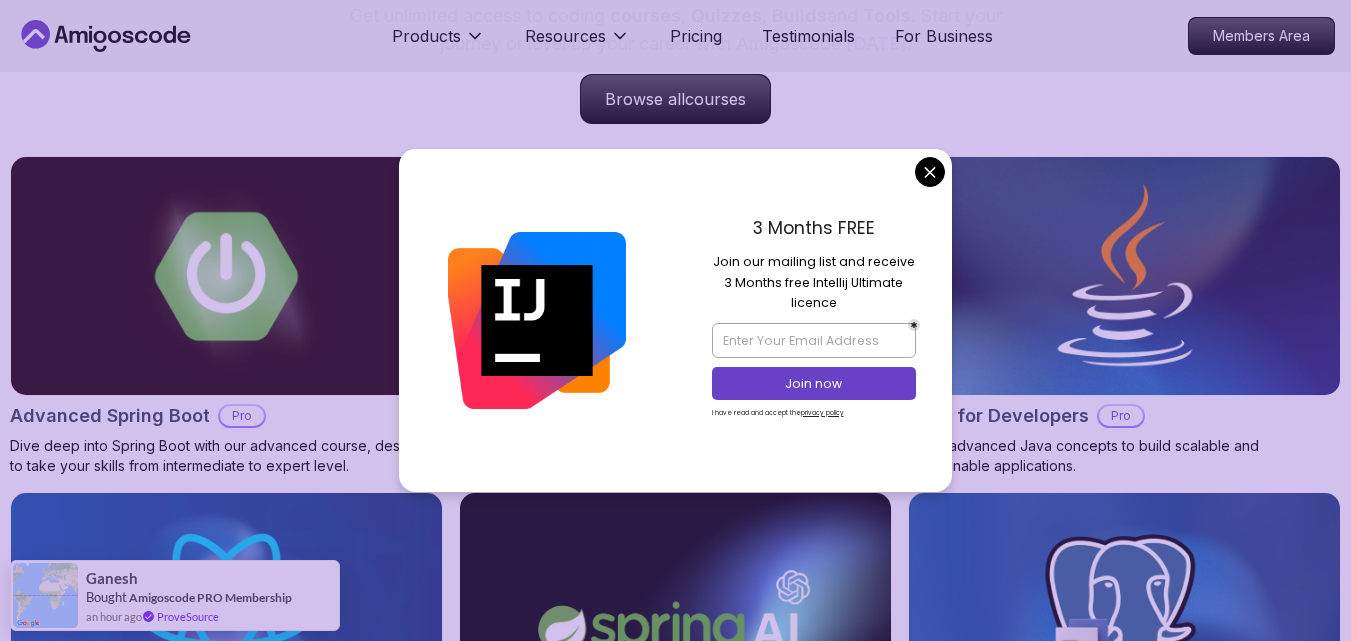 click on "Products Resources Pricing Testimonials For Business Members Area Products Resources Pricing Testimonials For Business Members Area Jogh Long Spring Developer Advocate "Amigoscode Does a pretty good job, and consistently too, covering Spring and for that, I'm very Appreciative" The One-Stop Platform for   Developers Get unlimited access to coding   courses ,   Quizzes ,   Builds  and   Tools . Start your journey or level up your career with Amigoscode today! Start for Free https://amigoscode.com/dashboard OUR AMIGO STUDENTS WORK IN TOP COMPANIES Courses Builds Discover Amigoscode's Latest   Premium Courses! Get unlimited access to coding   courses ,   Quizzes ,   Builds  and   Tools . Start your journey or level up your career with Amigoscode today! Browse all  courses Advanced Spring Boot Pro Dive deep into Spring Boot with our advanced course, designed to take your skills from intermediate to expert level. NEW Spring Boot for Beginners Java for Developers Pro React JS Developer Guide Pro Spring AI Pro Pro" at bounding box center [675, 4080] 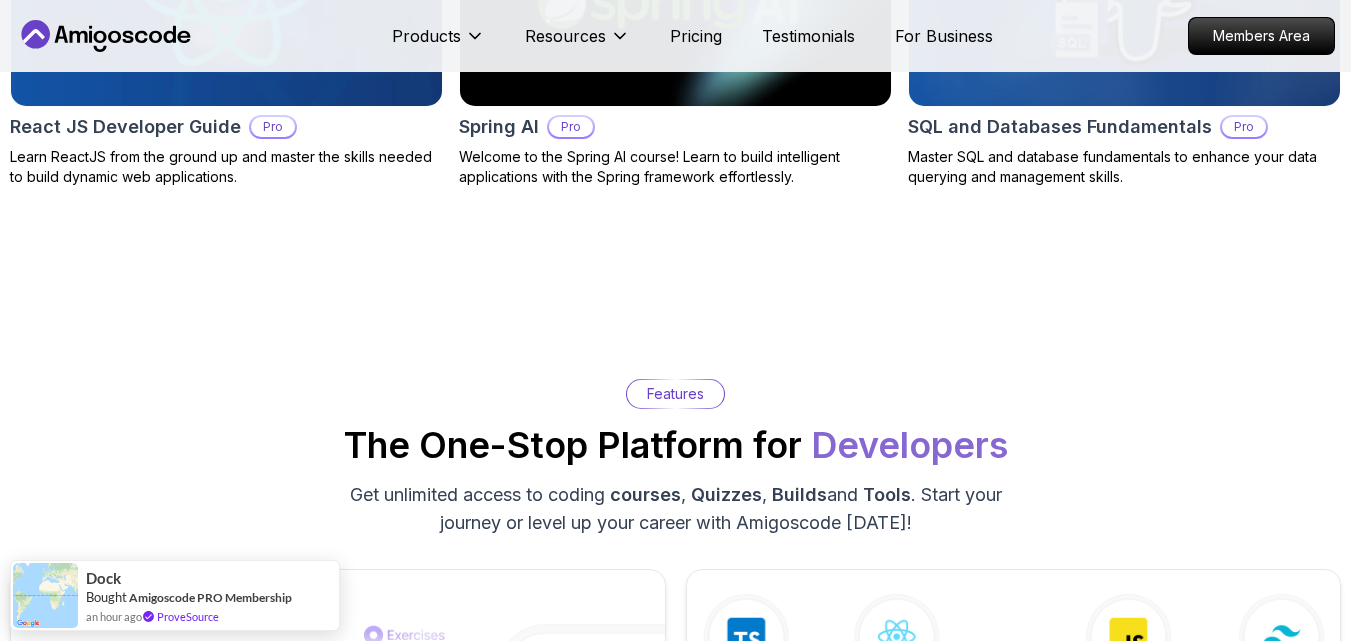 scroll, scrollTop: 3059, scrollLeft: 0, axis: vertical 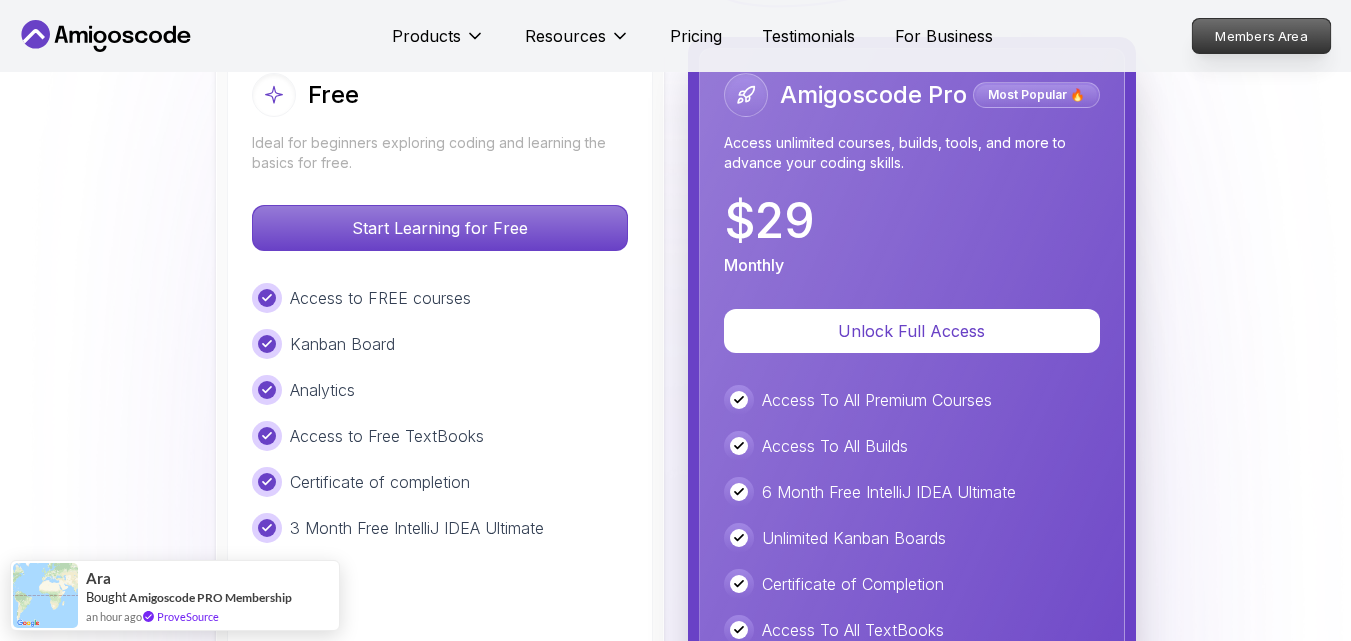 click on "Members Area" at bounding box center (1262, 36) 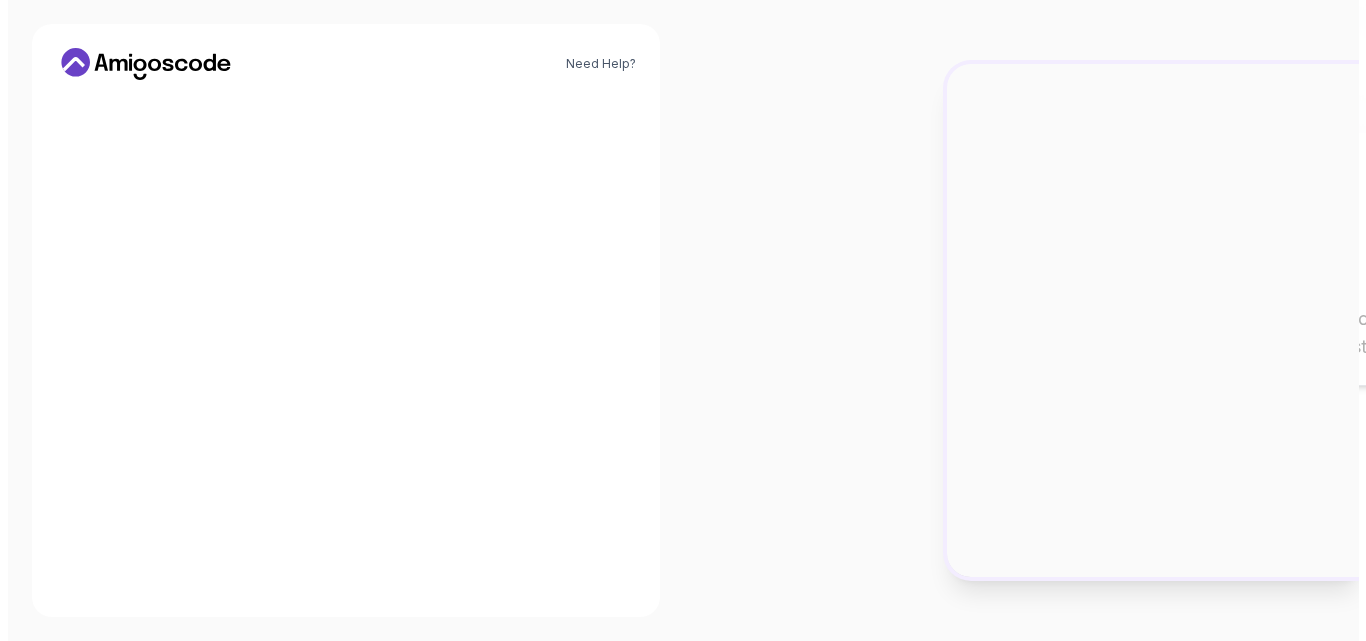 scroll, scrollTop: 0, scrollLeft: 0, axis: both 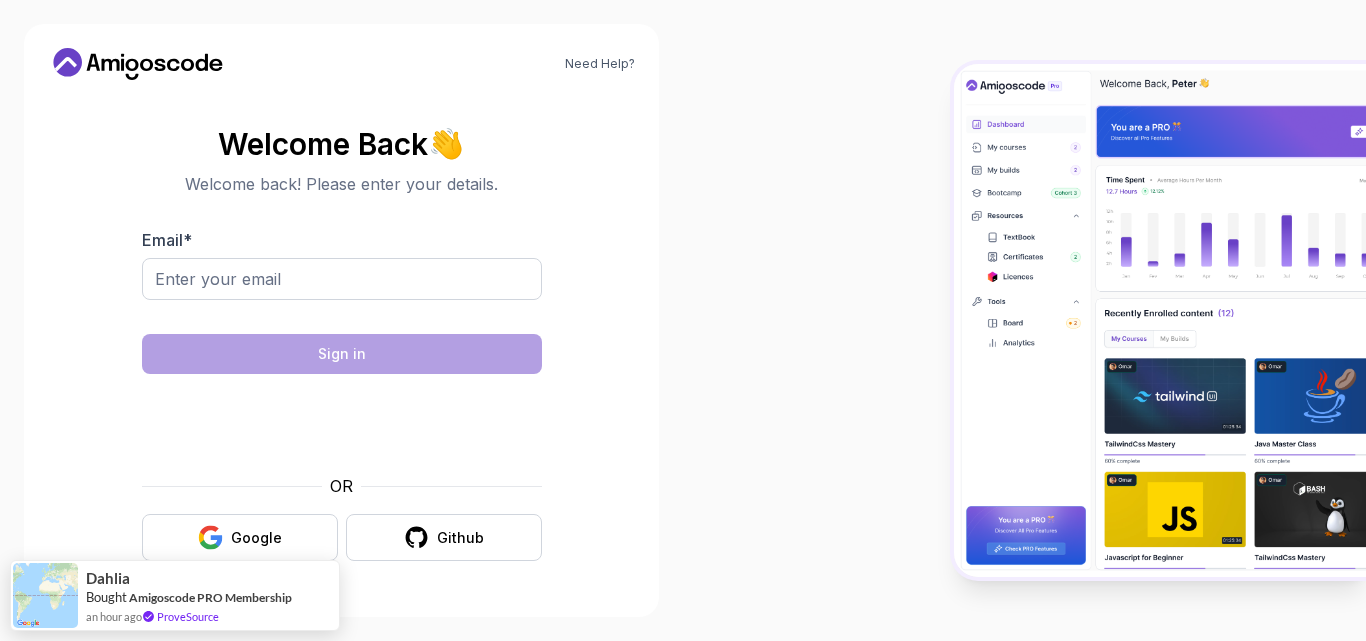 click at bounding box center [1024, 320] 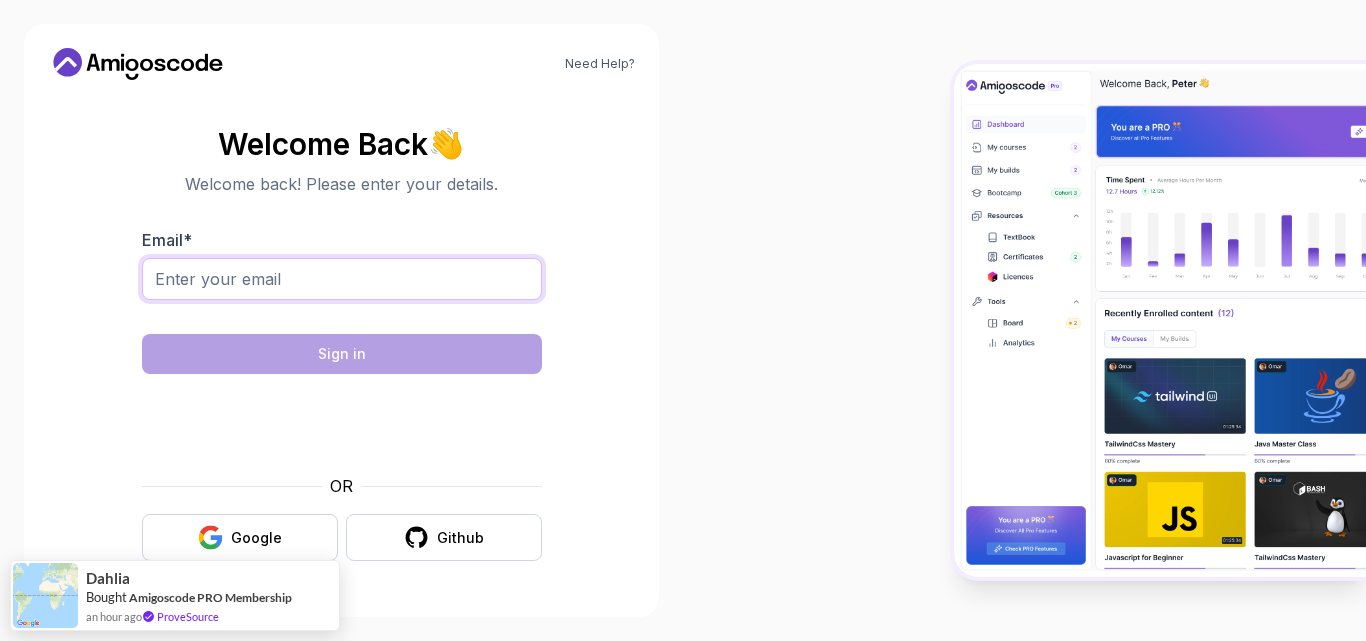 click on "Email *" at bounding box center (342, 279) 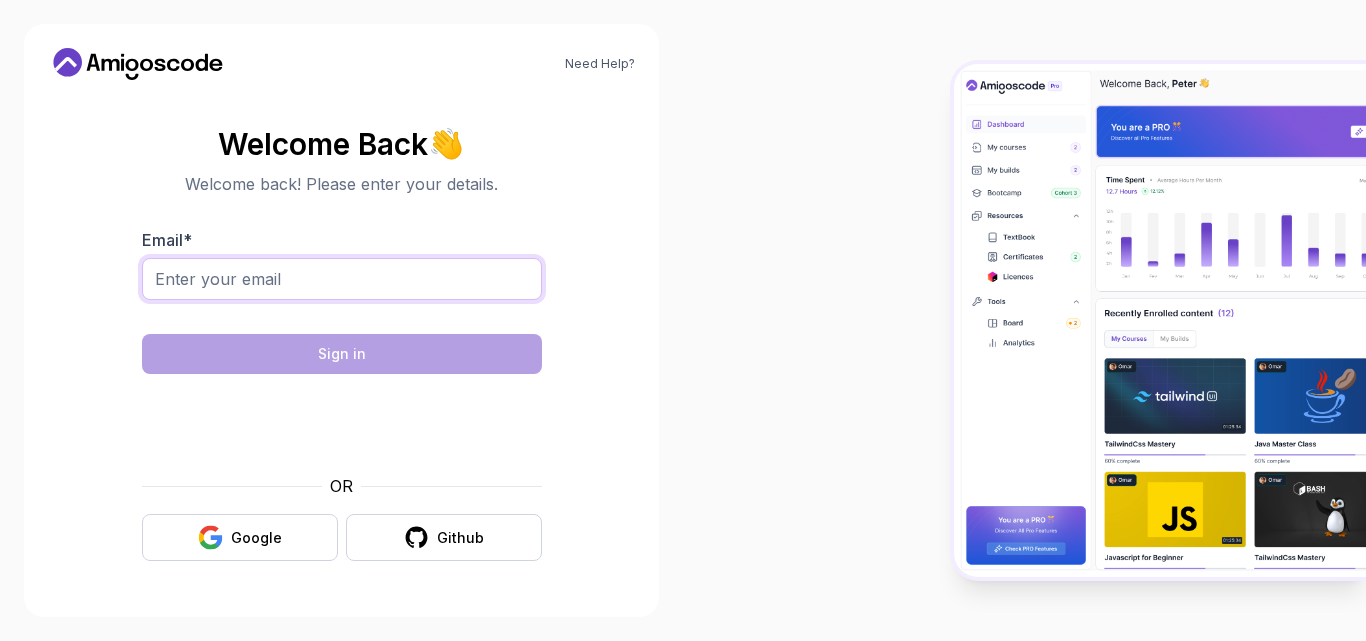 click on "Email *" at bounding box center [342, 279] 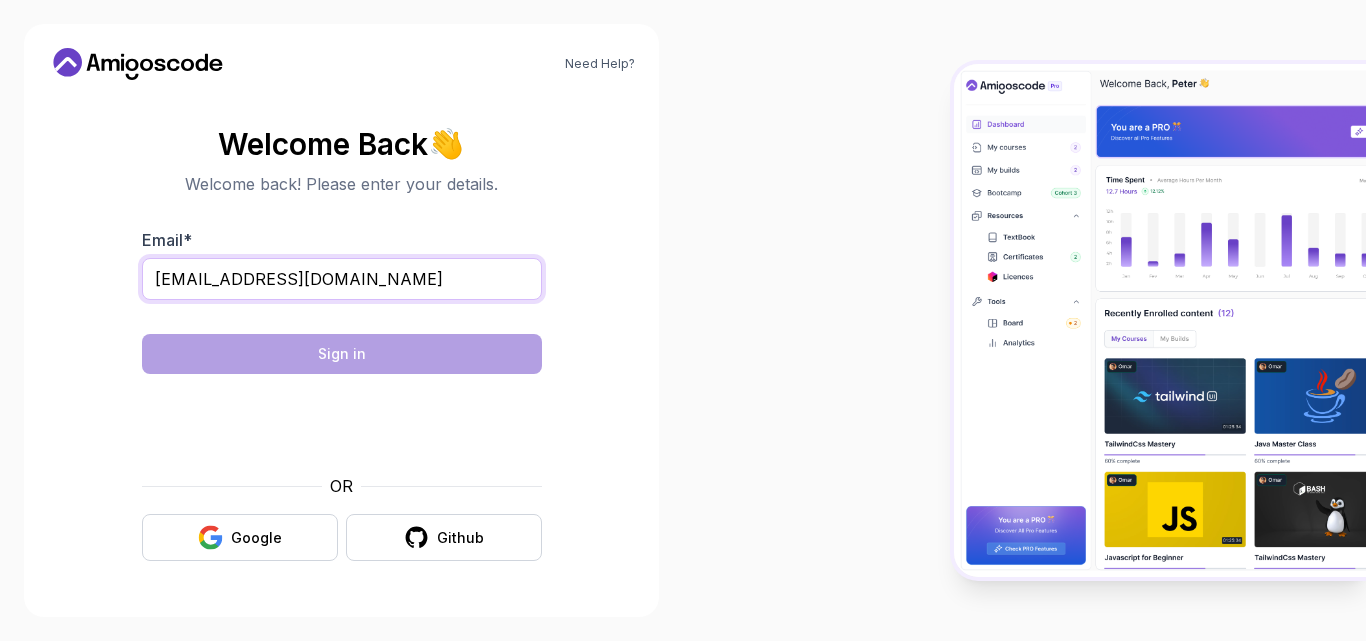 type on "mmmmullans@gmail.com" 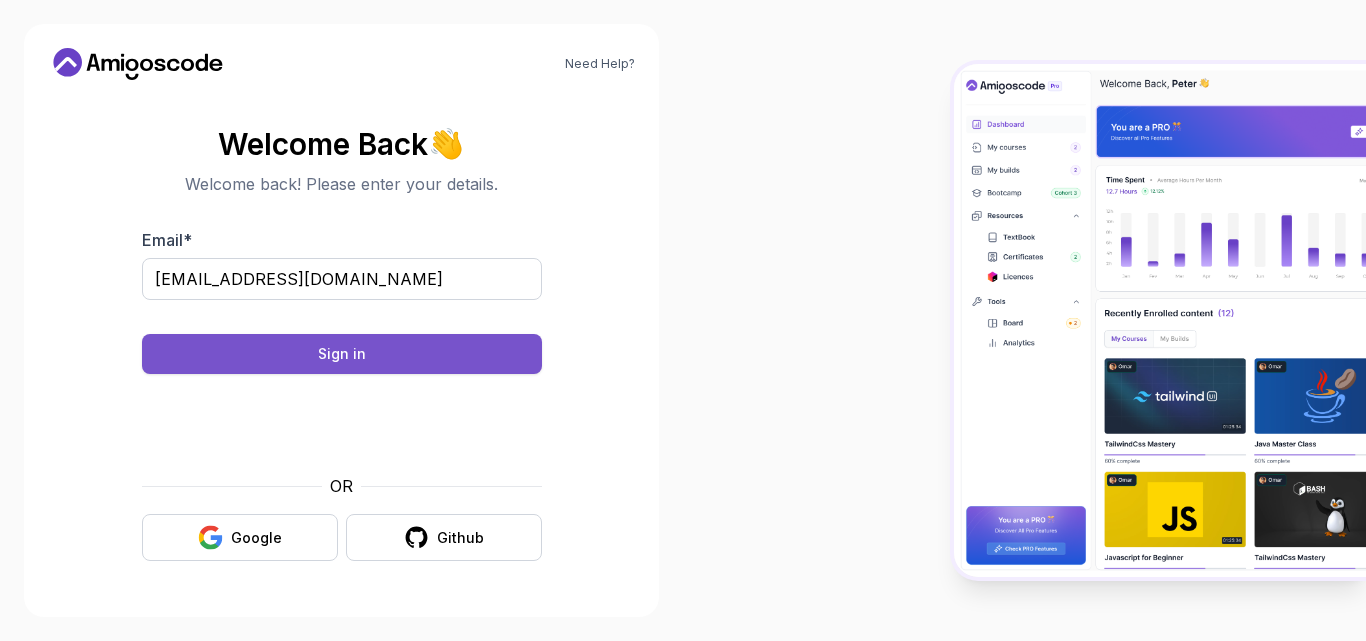 click on "Sign in" at bounding box center [342, 354] 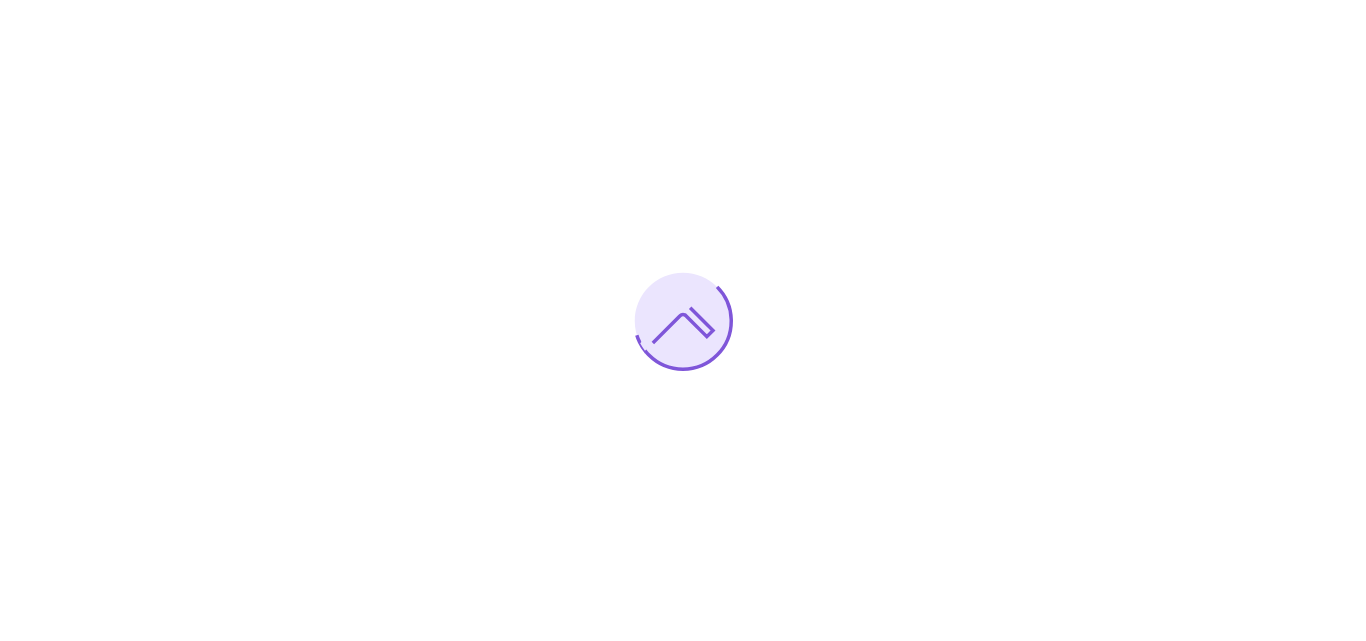 scroll, scrollTop: 0, scrollLeft: 0, axis: both 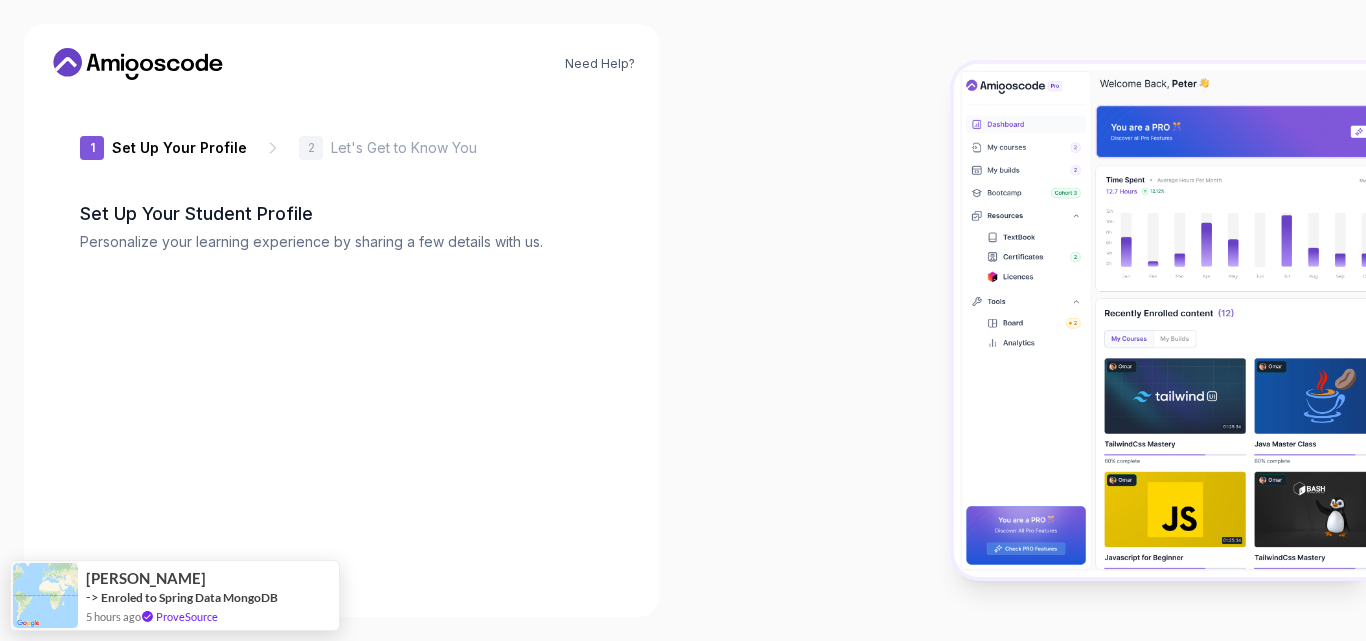 type on "charmingfalcon925fb" 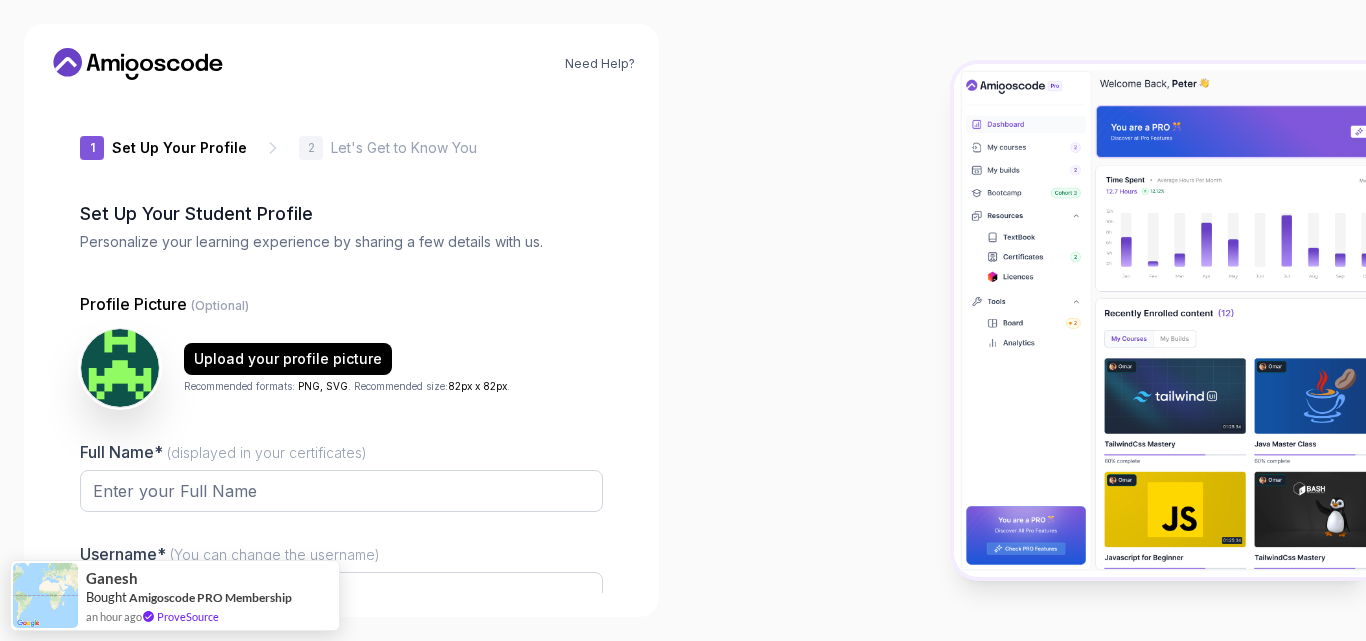 click at bounding box center (1024, 320) 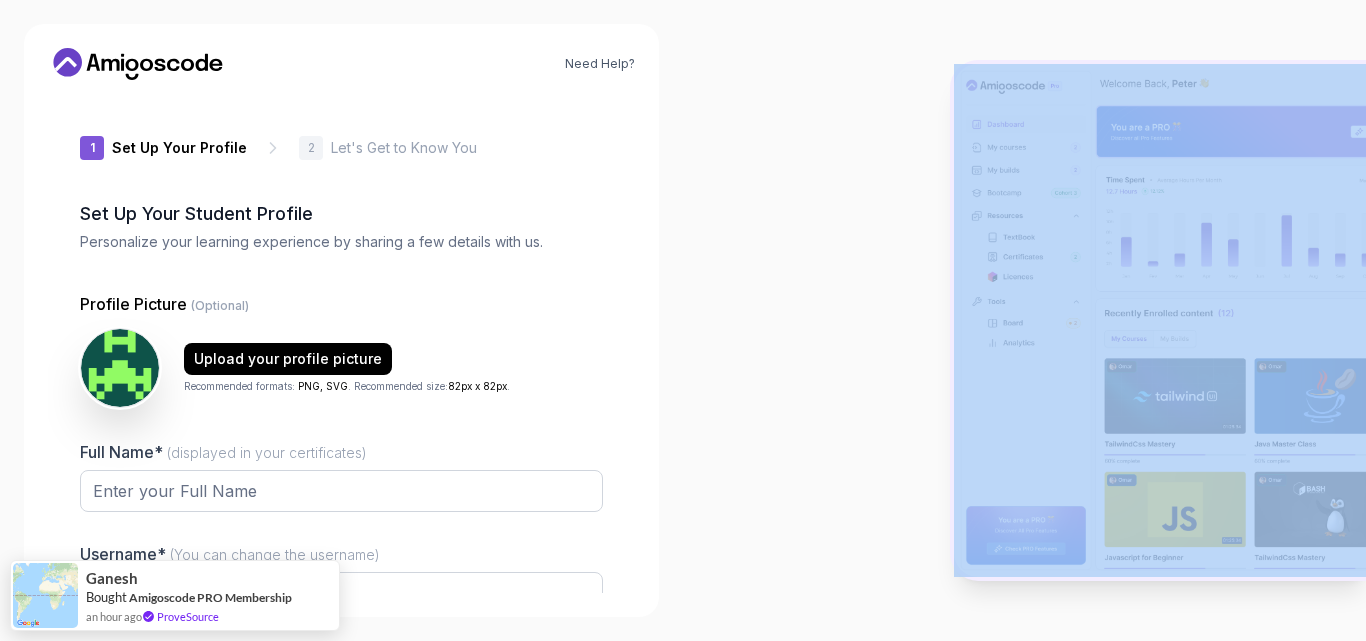 click at bounding box center [1024, 320] 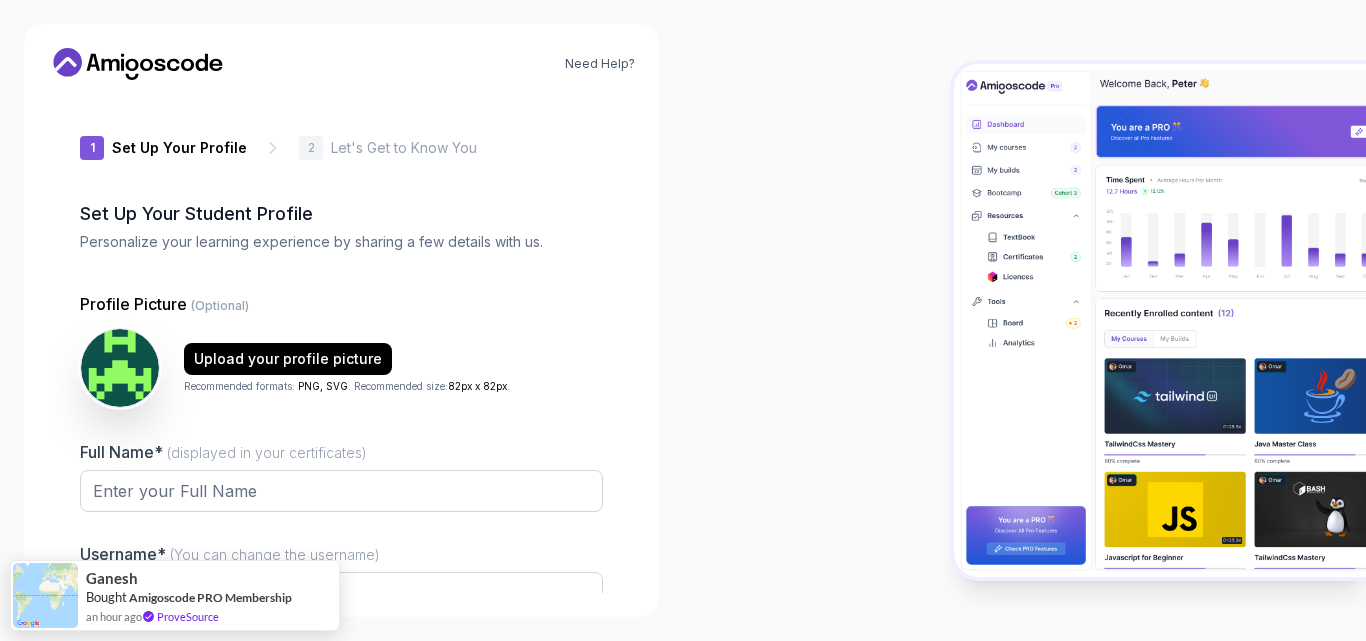 click at bounding box center [1024, 320] 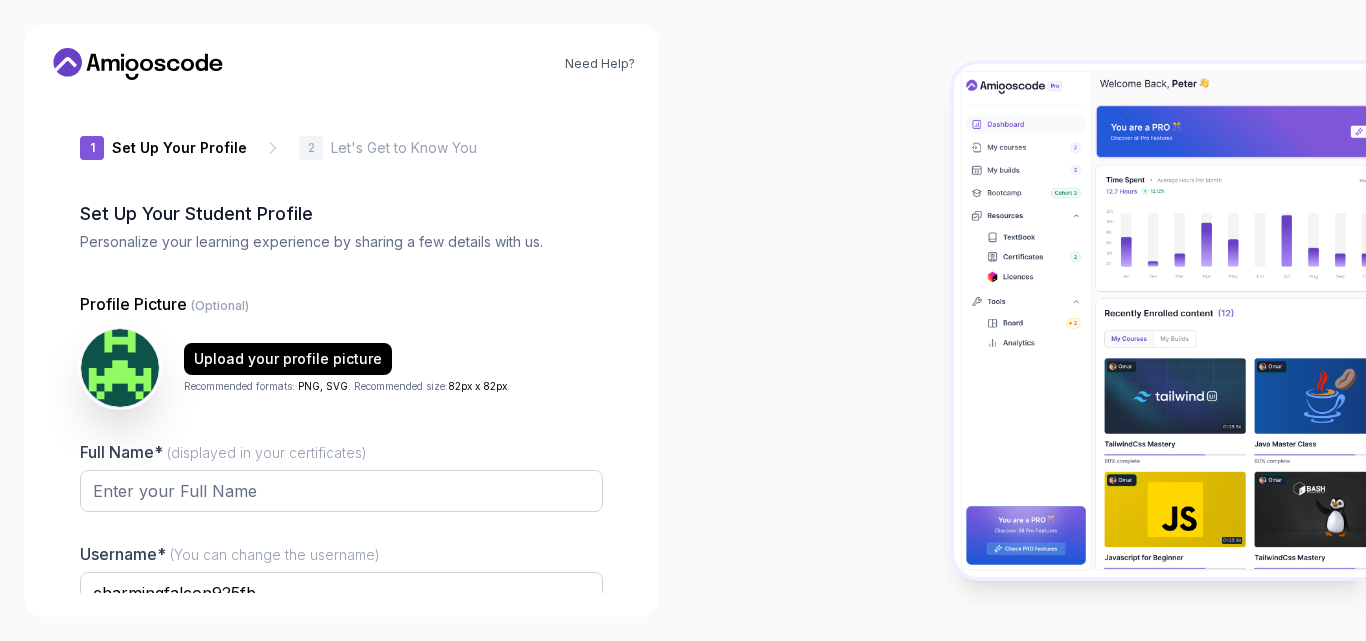 click at bounding box center (1024, 320) 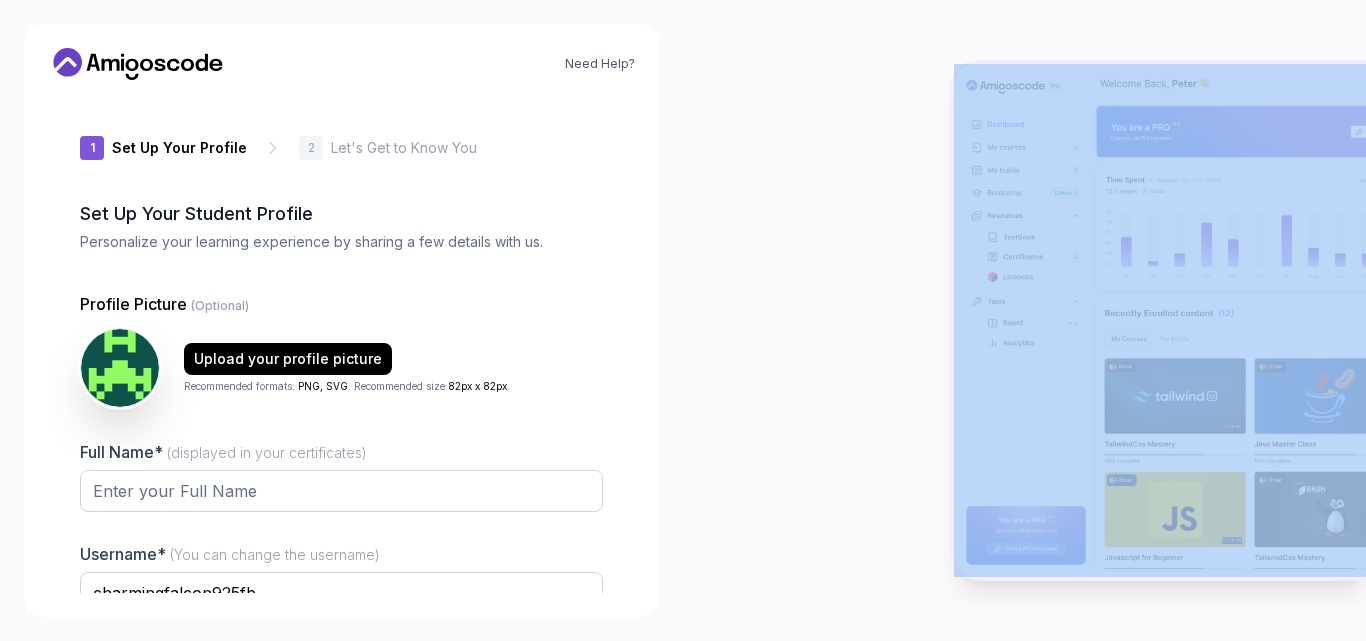 click at bounding box center (1024, 320) 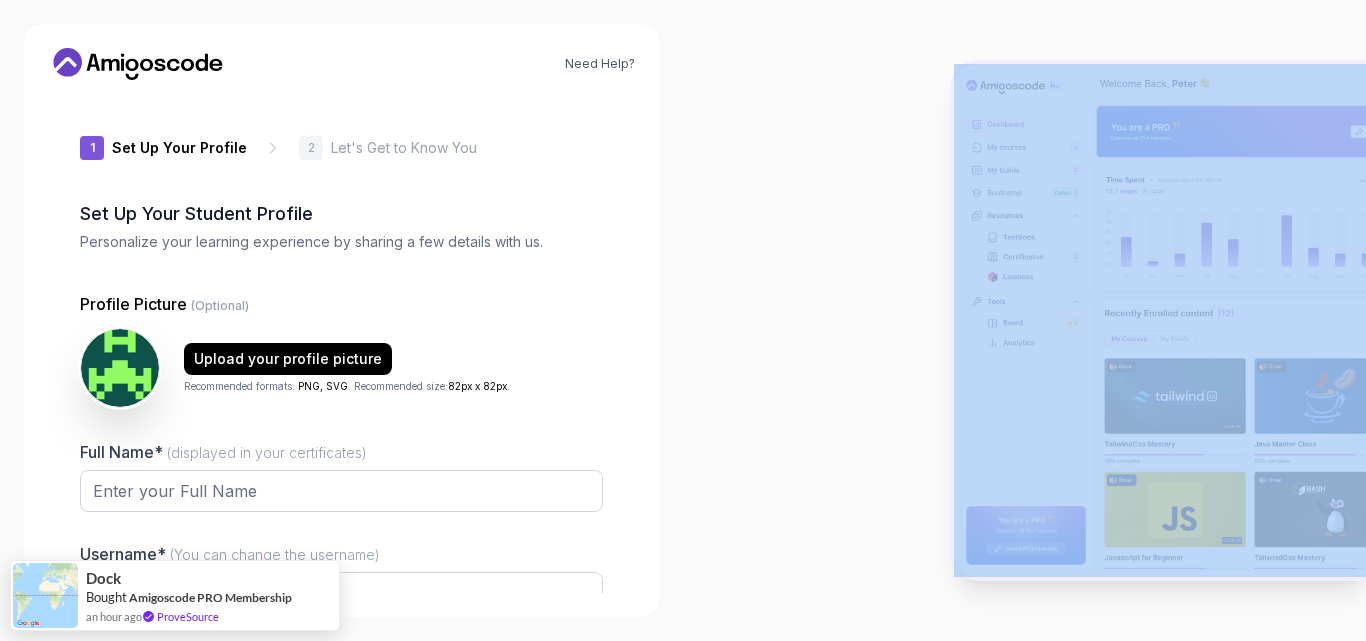 click at bounding box center (1024, 320) 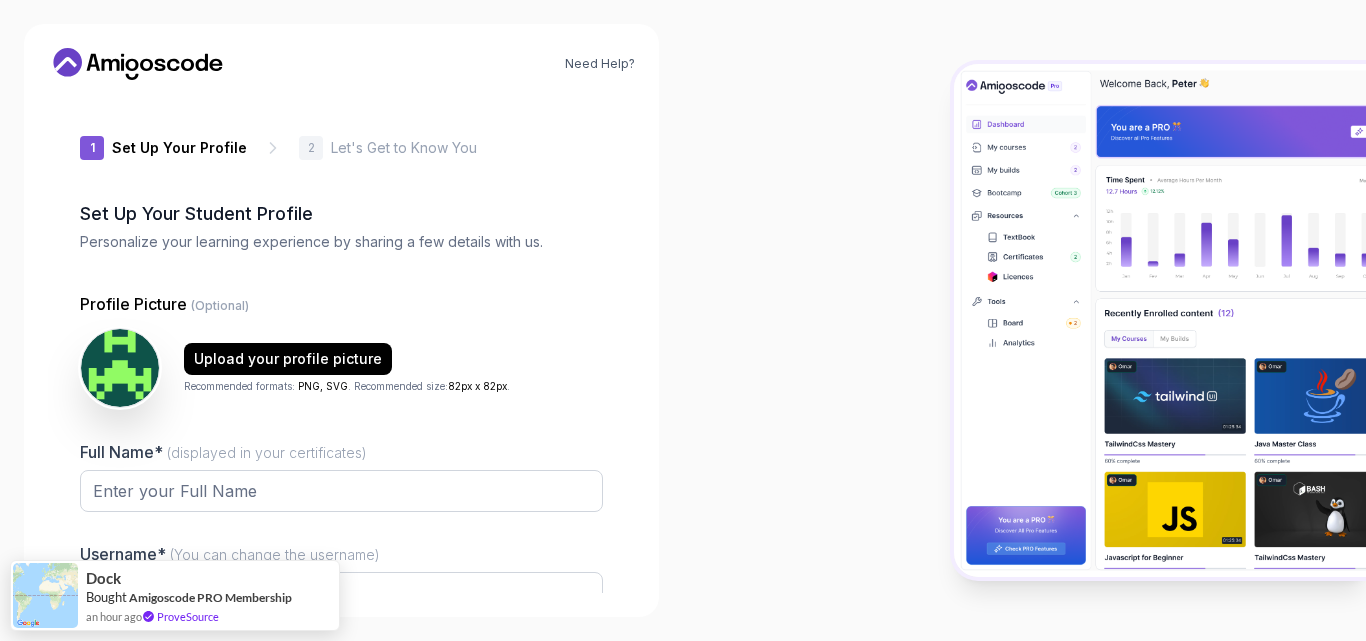 click at bounding box center (1024, 320) 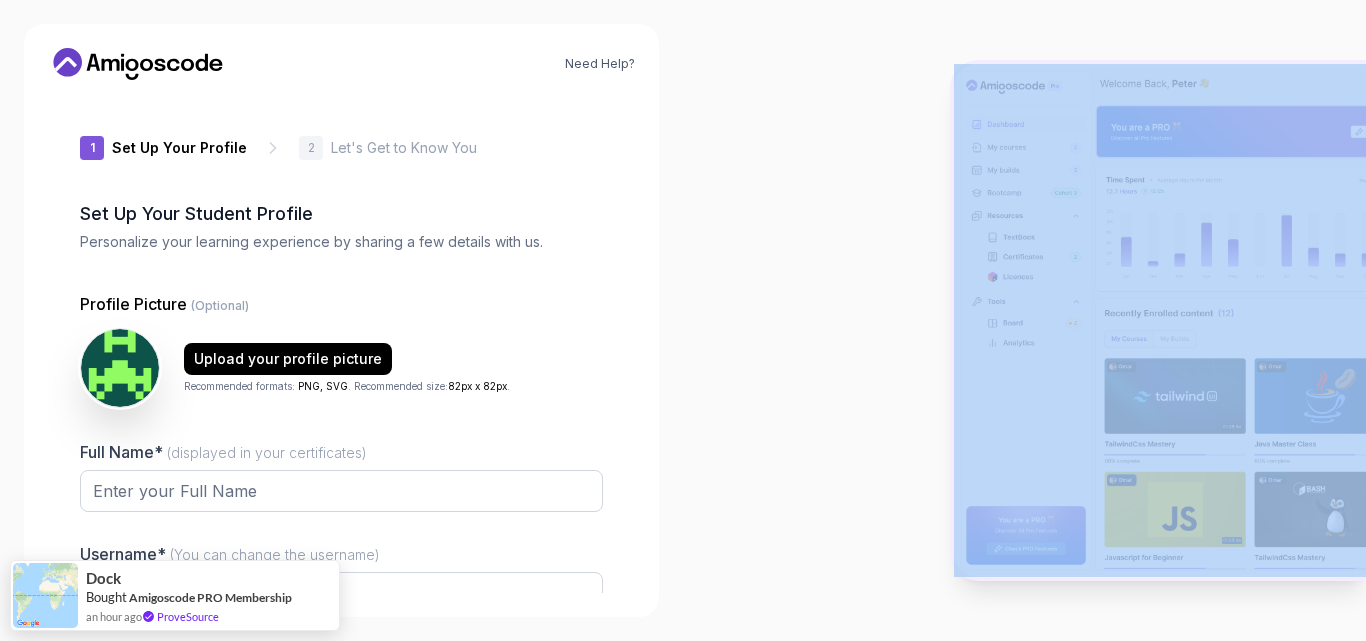 click at bounding box center [1024, 320] 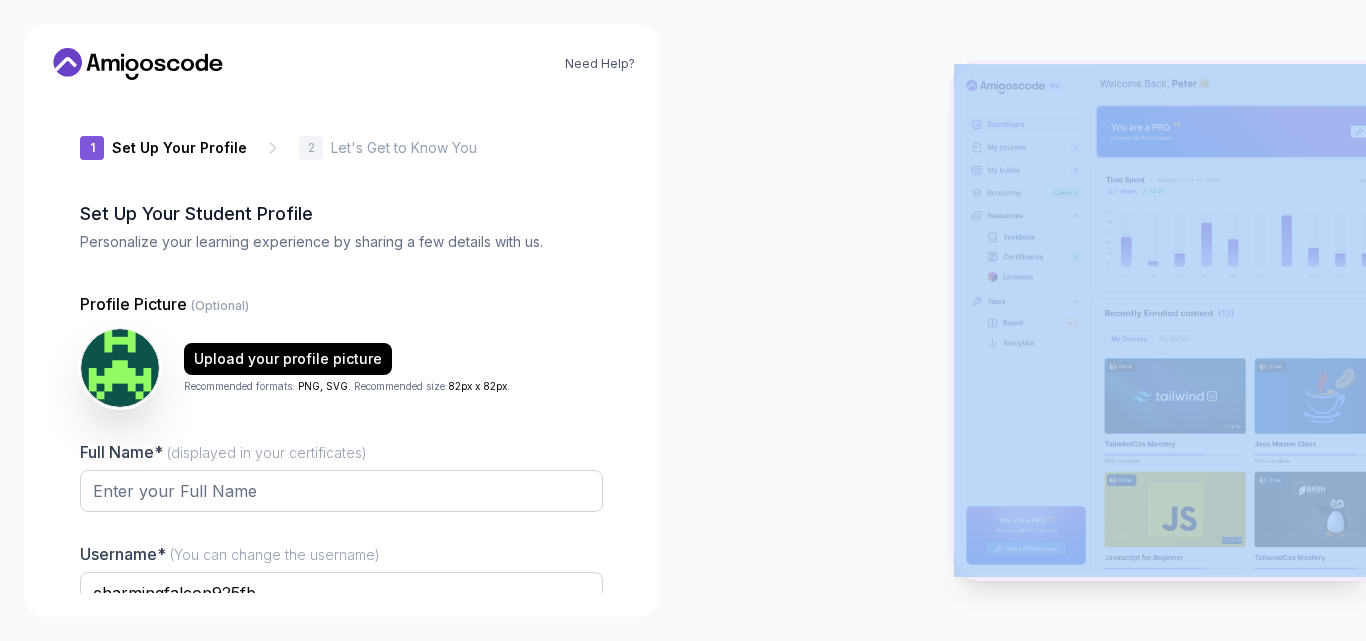 click at bounding box center (1024, 320) 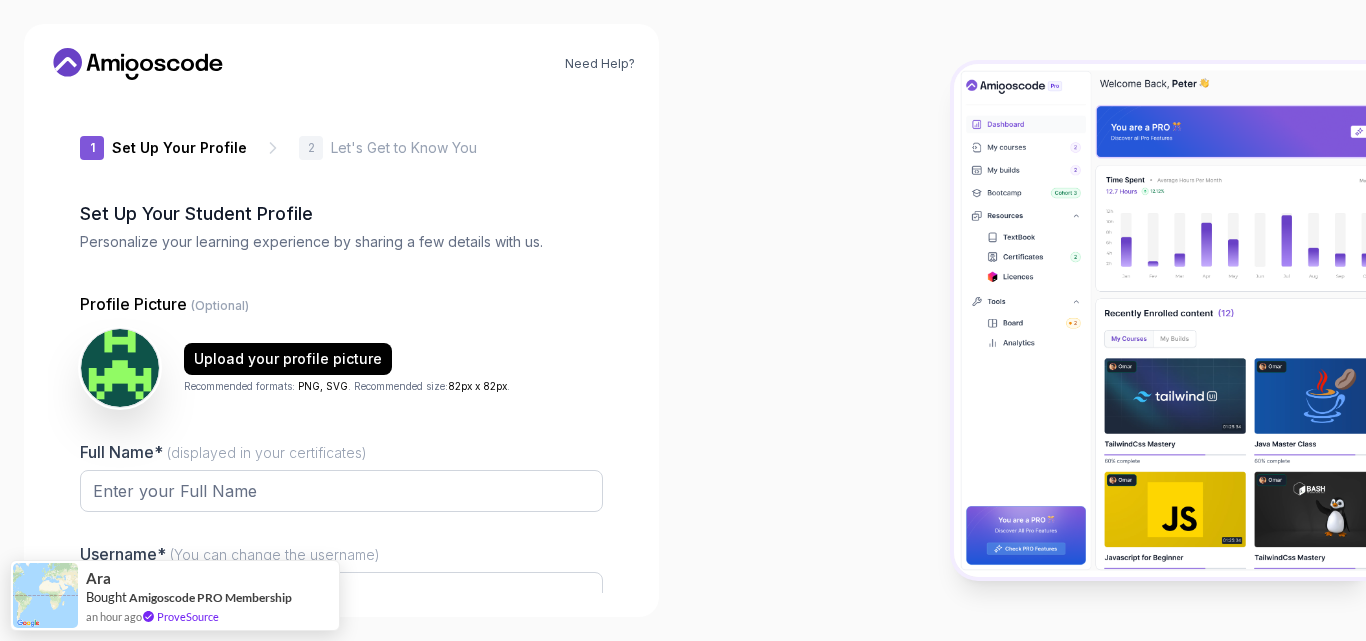 click at bounding box center [1024, 320] 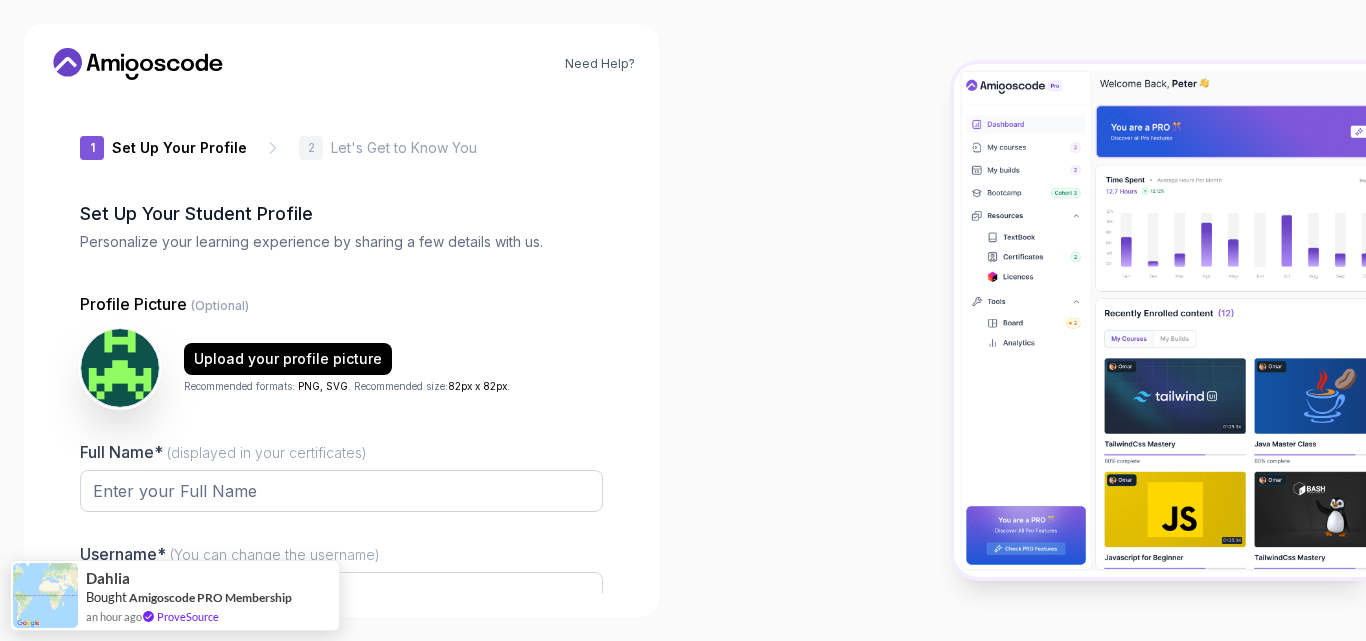 click at bounding box center [1024, 320] 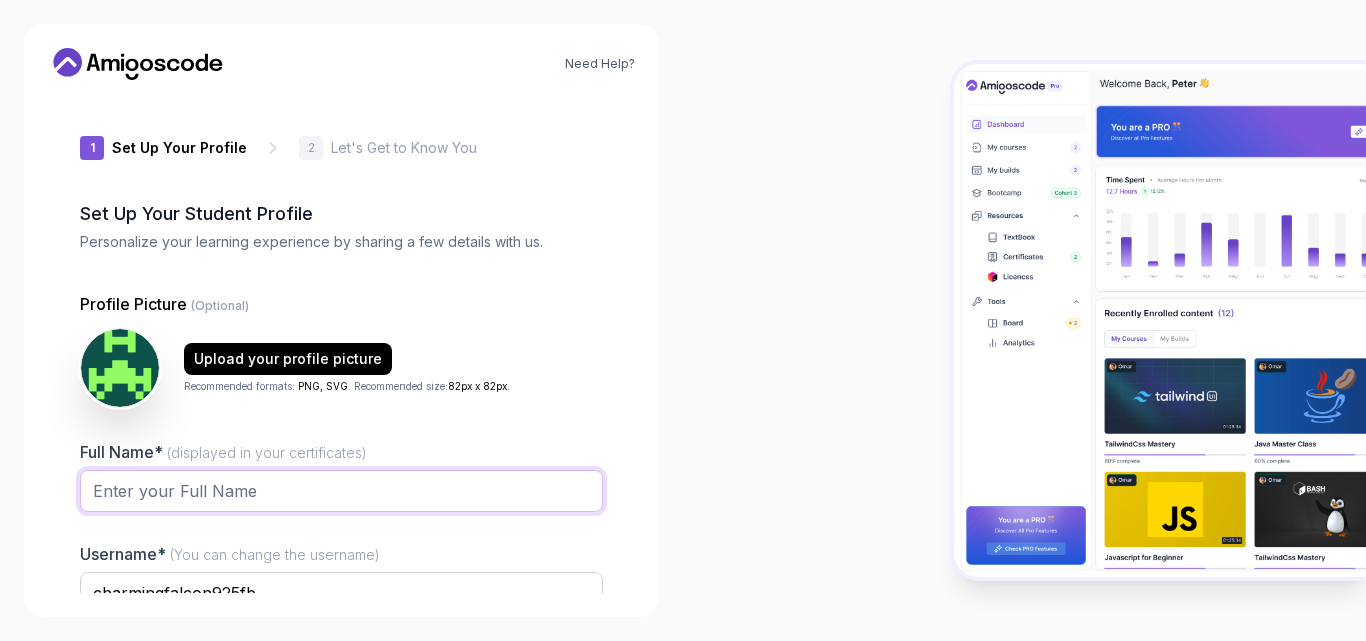 click on "Full Name*   (displayed in your certificates)" at bounding box center (341, 491) 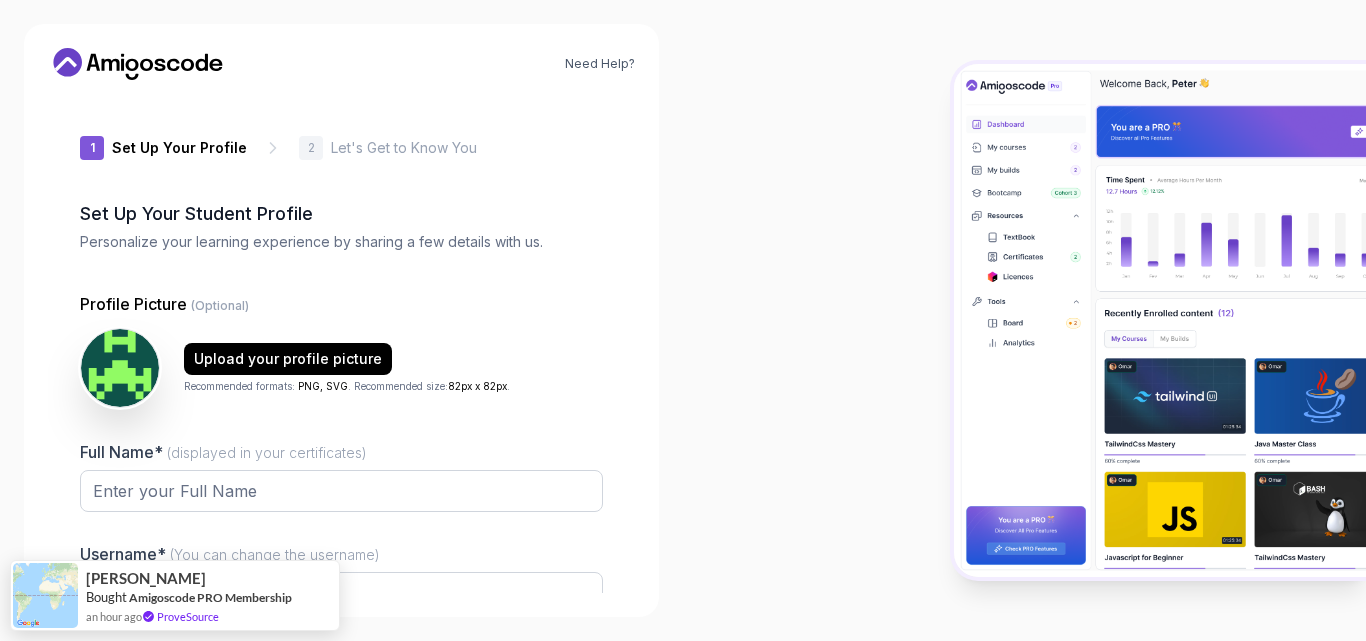click at bounding box center (1024, 320) 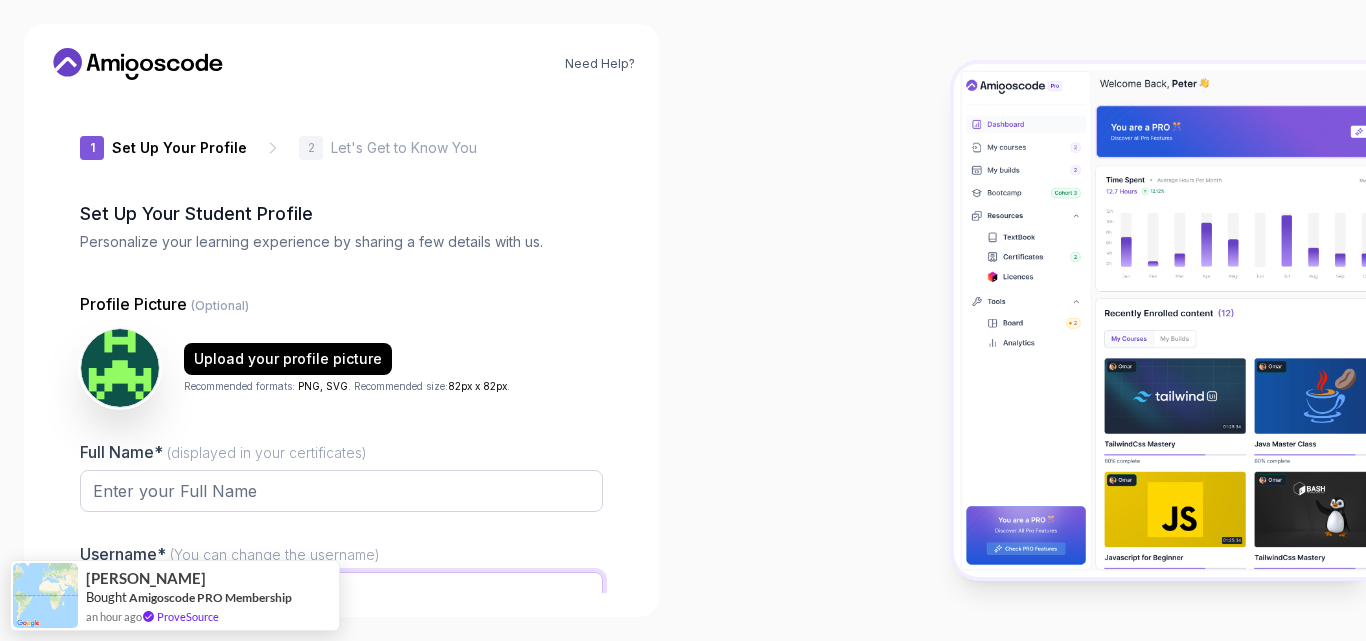 click on "charmingfalcon925fb" at bounding box center [341, 593] 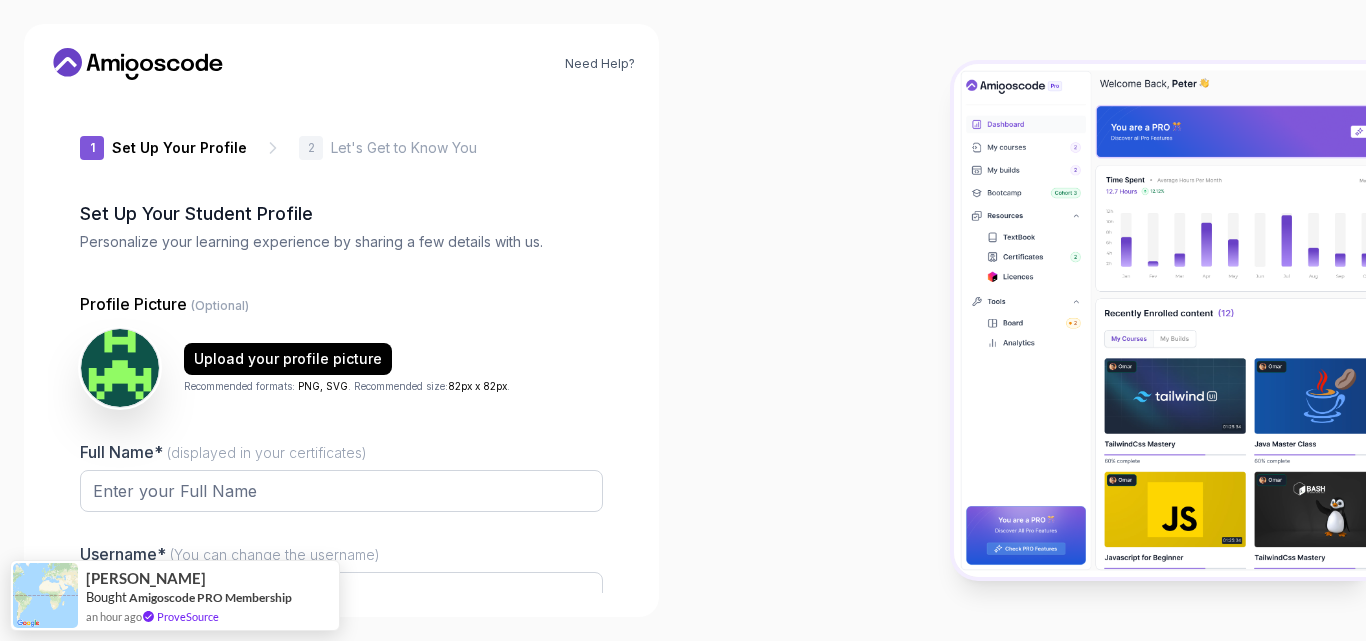 click at bounding box center (1024, 320) 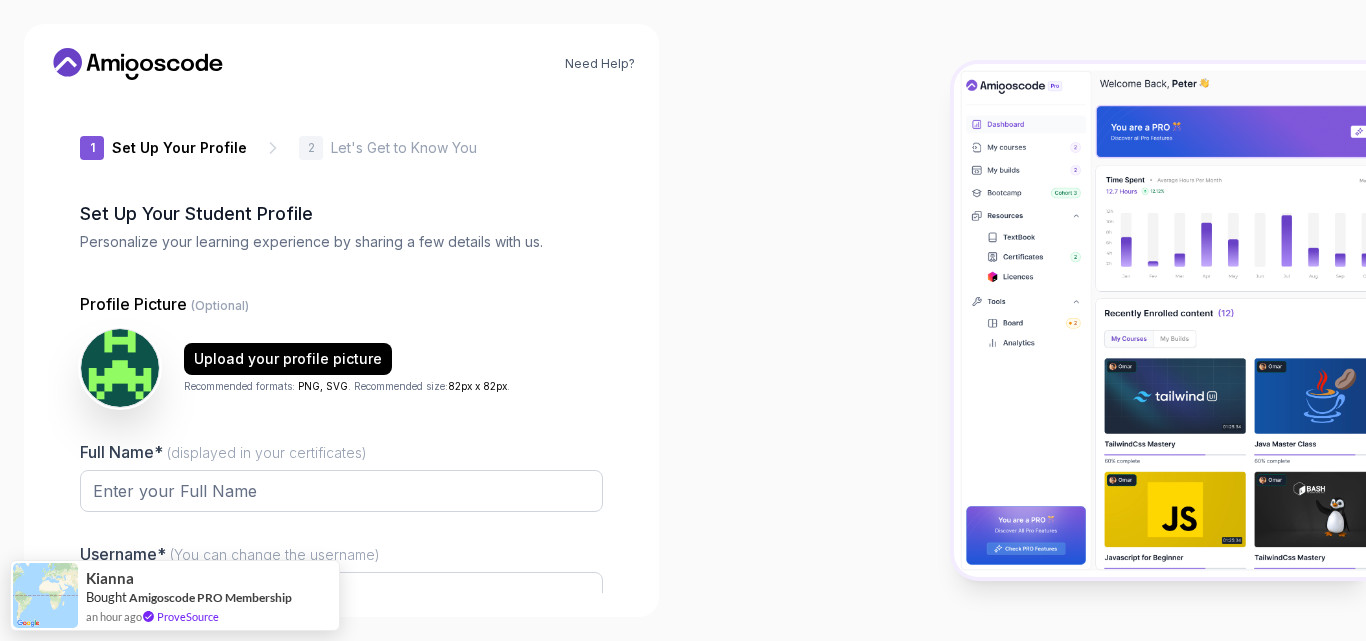 click on "1" at bounding box center (92, 148) 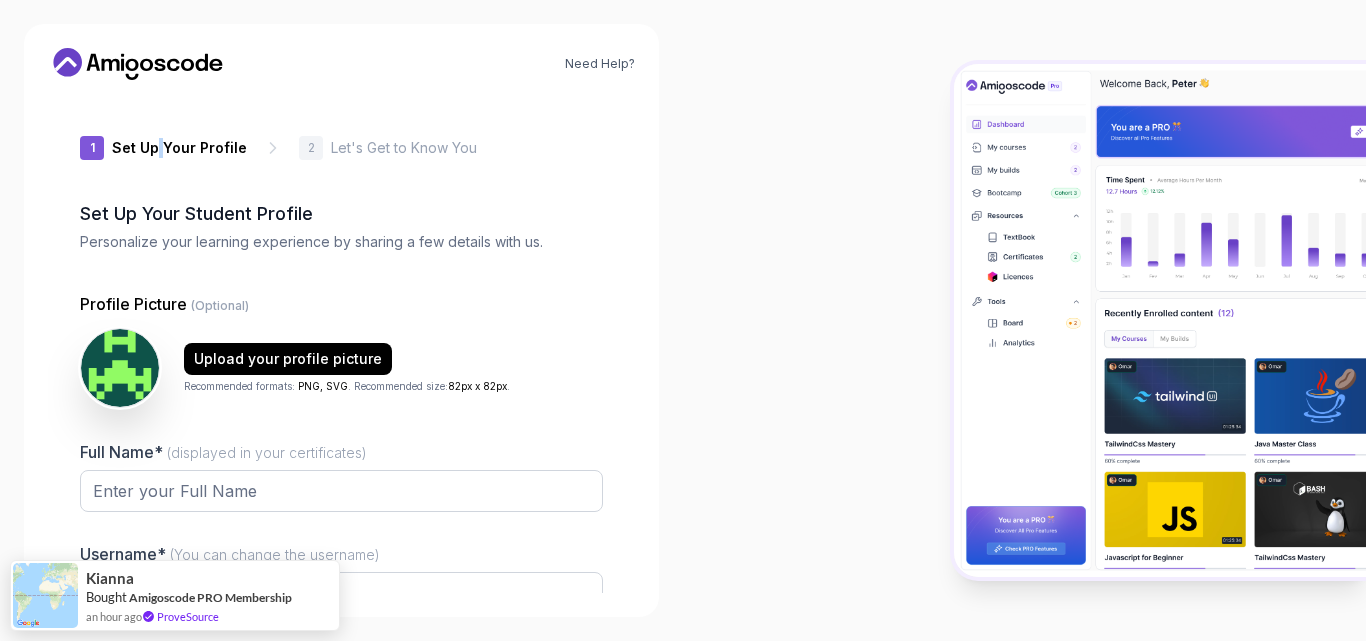 click on "Set Up Your Profile" at bounding box center [179, 148] 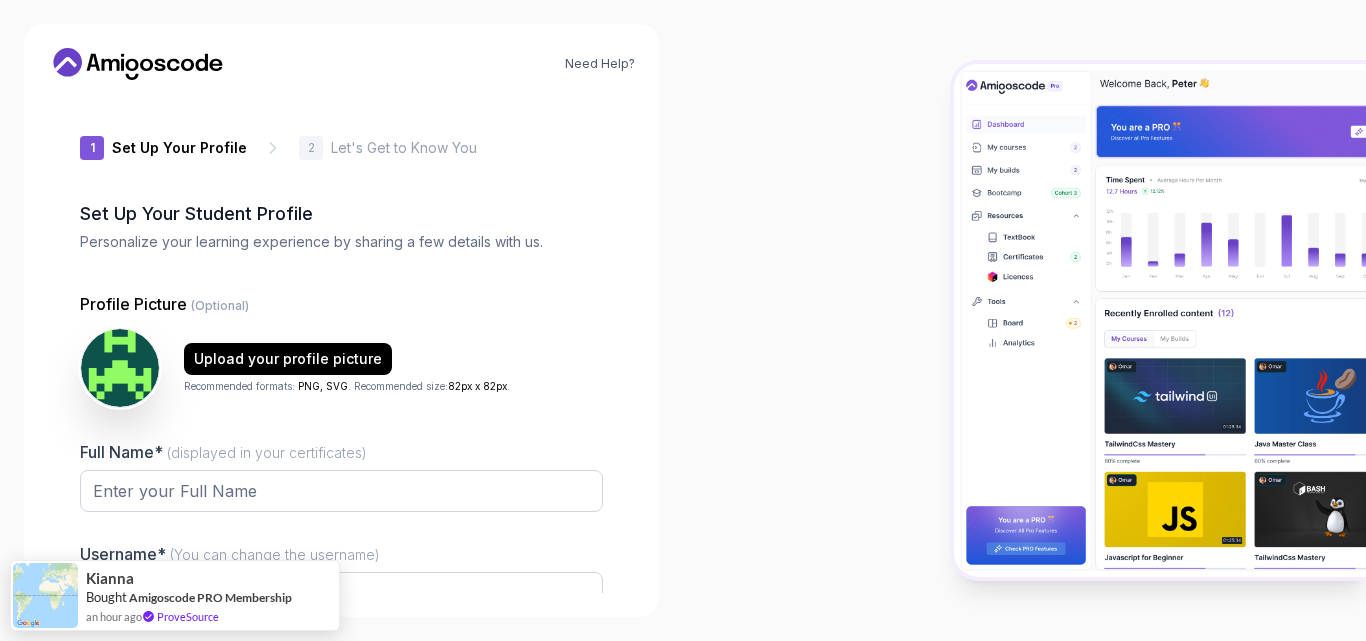 click on "1 Set Up Your Profile 1 Set Up Your Profile 2 Let's Get to Know You Set Up Your Student Profile Personalize your learning experience by sharing a few details with us. Profile Picture   (Optional) Upload your profile picture Recommended formats:   PNG, SVG . Recommended size:  82px x 82px . Full Name*   (displayed in your certificates) Username*   (You can change the username) charmingfalcon925fb Job Title* Student Software Engineer Tech Lead Designer Product Manager Founder/CEO Other Next" at bounding box center (341, 344) 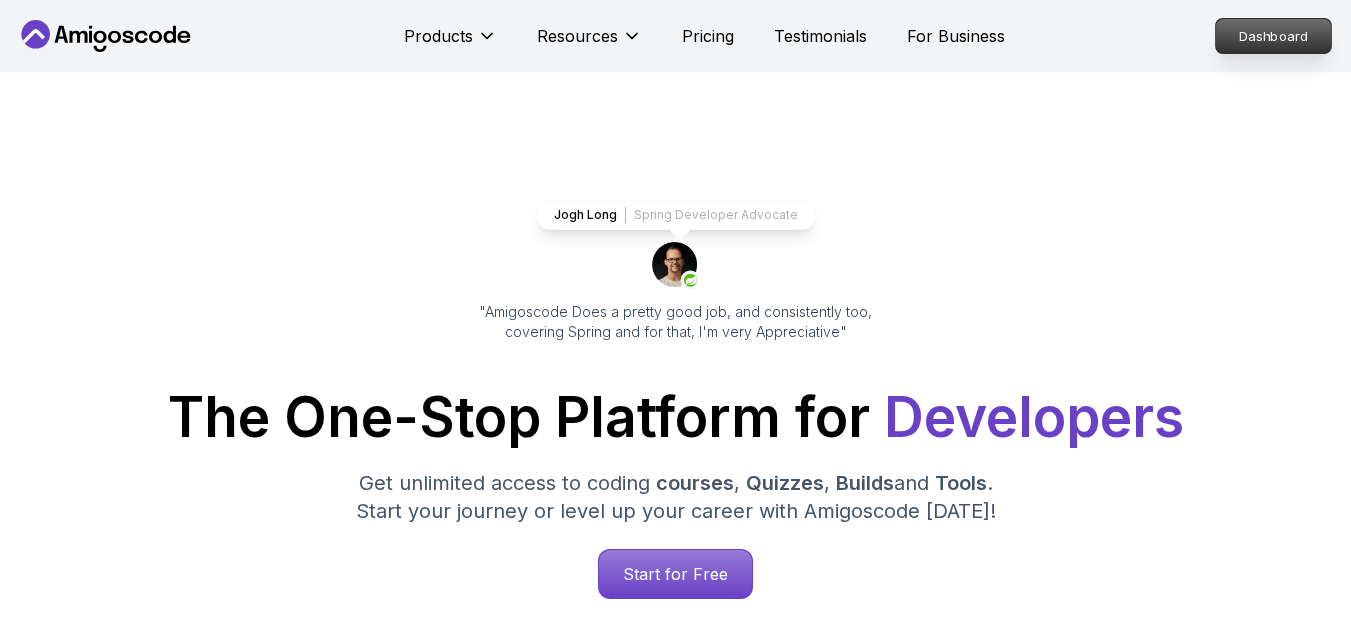 click on "Dashboard" at bounding box center [1273, 36] 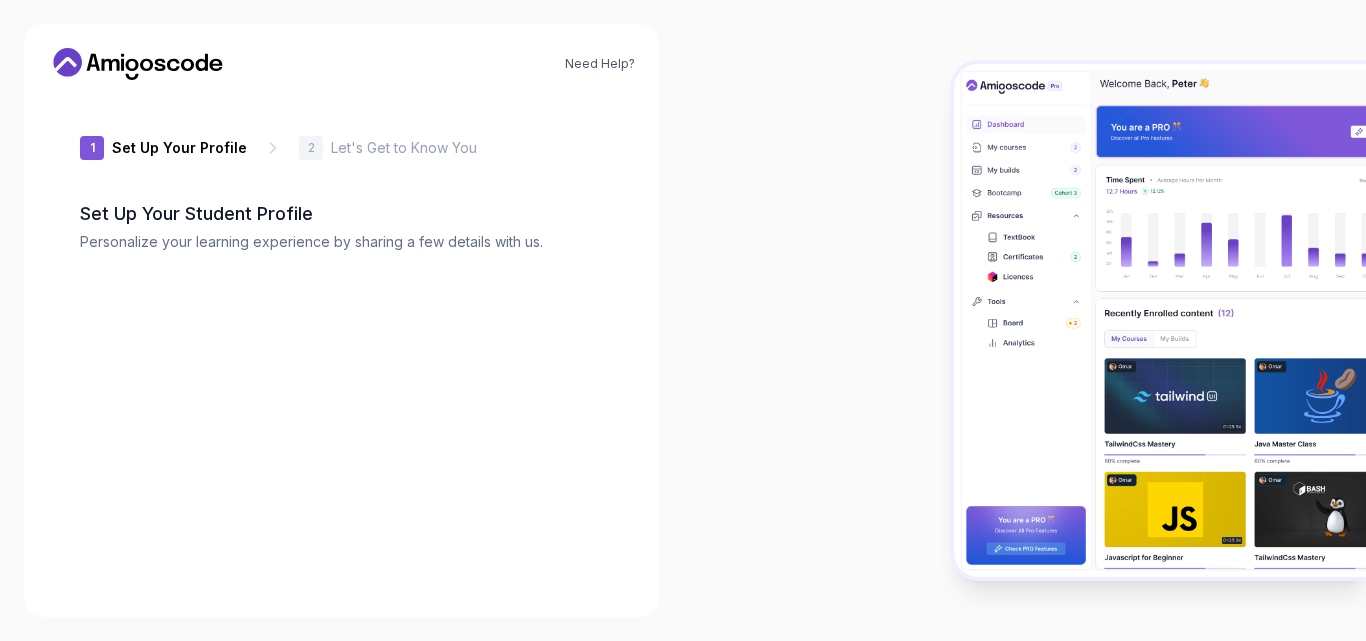 type on "charmingrhinoad128" 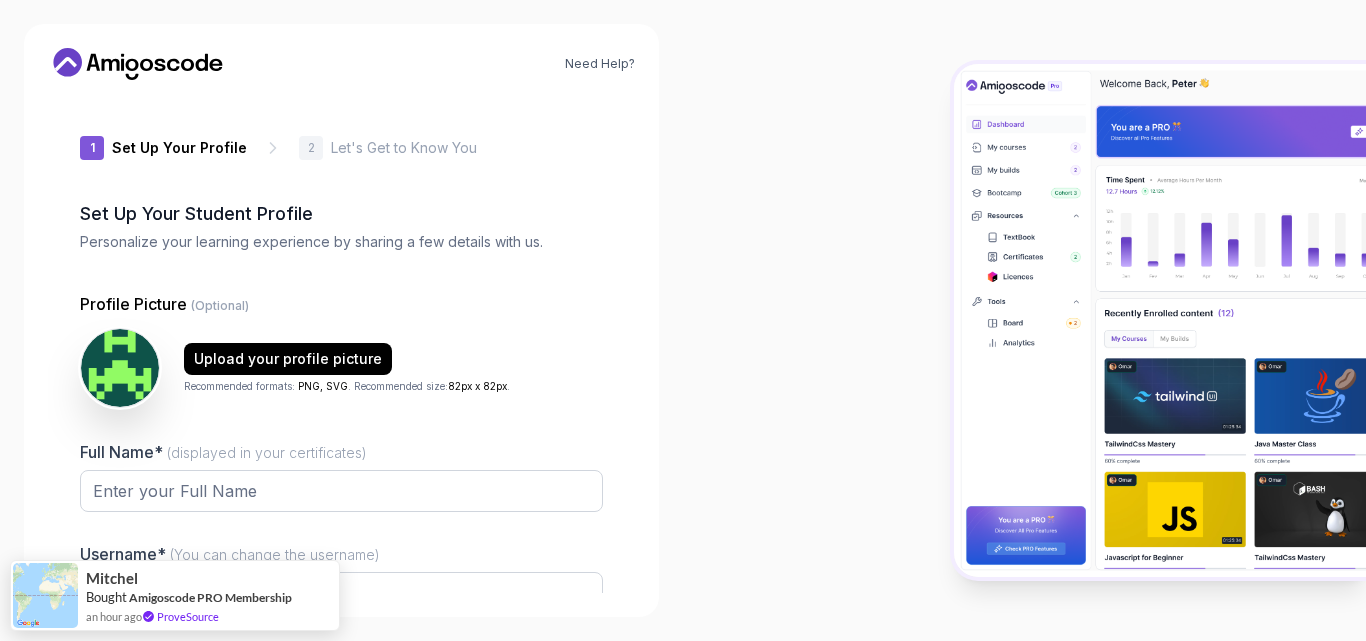 click 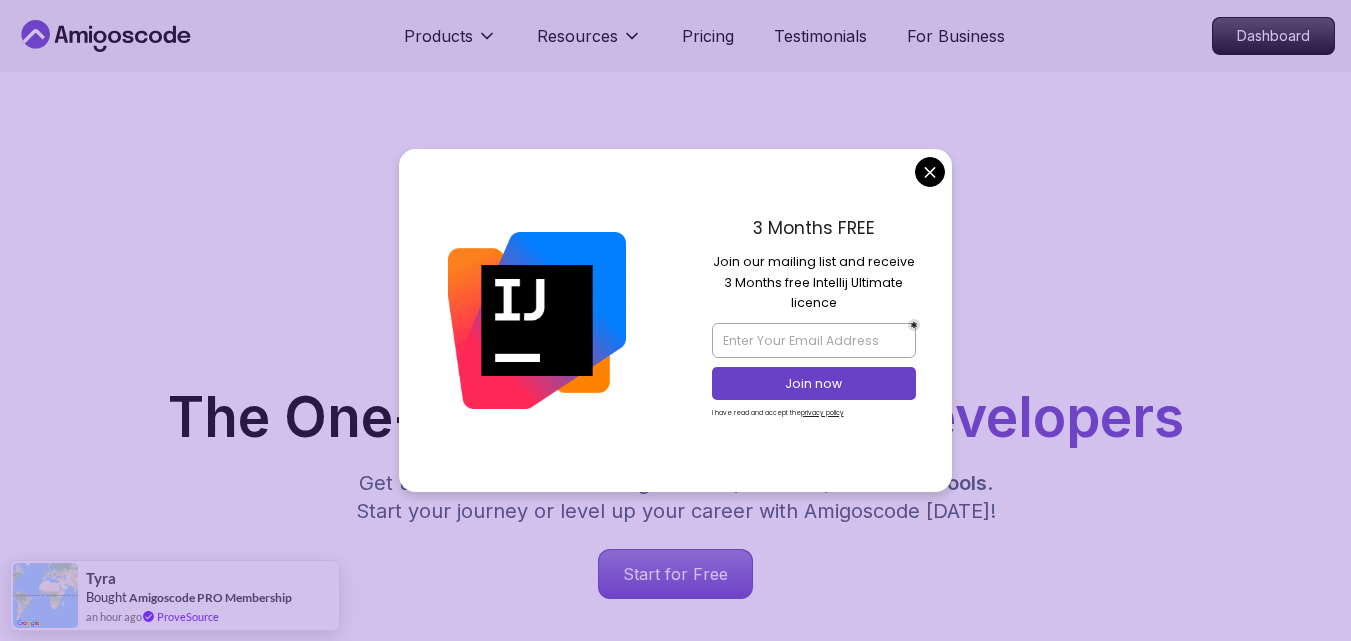click on "Products Resources Pricing Testimonials For Business Dashboard Products Resources Pricing Testimonials For Business Dashboard Jogh Long Spring Developer Advocate "Amigoscode Does a pretty good job, and consistently too, covering Spring and for that, I'm very Appreciative" The One-Stop Platform for   Developers Get unlimited access to coding   courses ,   Quizzes ,   Builds  and   Tools . Start your journey or level up your career with Amigoscode [DATE]! Start for Free [URL][DOMAIN_NAME] OUR AMIGO STUDENTS WORK IN TOP COMPANIES Courses Builds Discover Amigoscode's Latest   Premium Courses! Get unlimited access to coding   courses ,   Quizzes ,   Builds  and   Tools . Start your journey or level up your career with Amigoscode [DATE]! Browse all  courses Advanced Spring Boot Pro Dive deep into Spring Boot with our advanced course, designed to take your skills from intermediate to expert level. NEW Spring Boot for Beginners Java for Developers Pro React JS Developer Guide Pro Spring AI Pro Pro     ," at bounding box center [675, 6136] 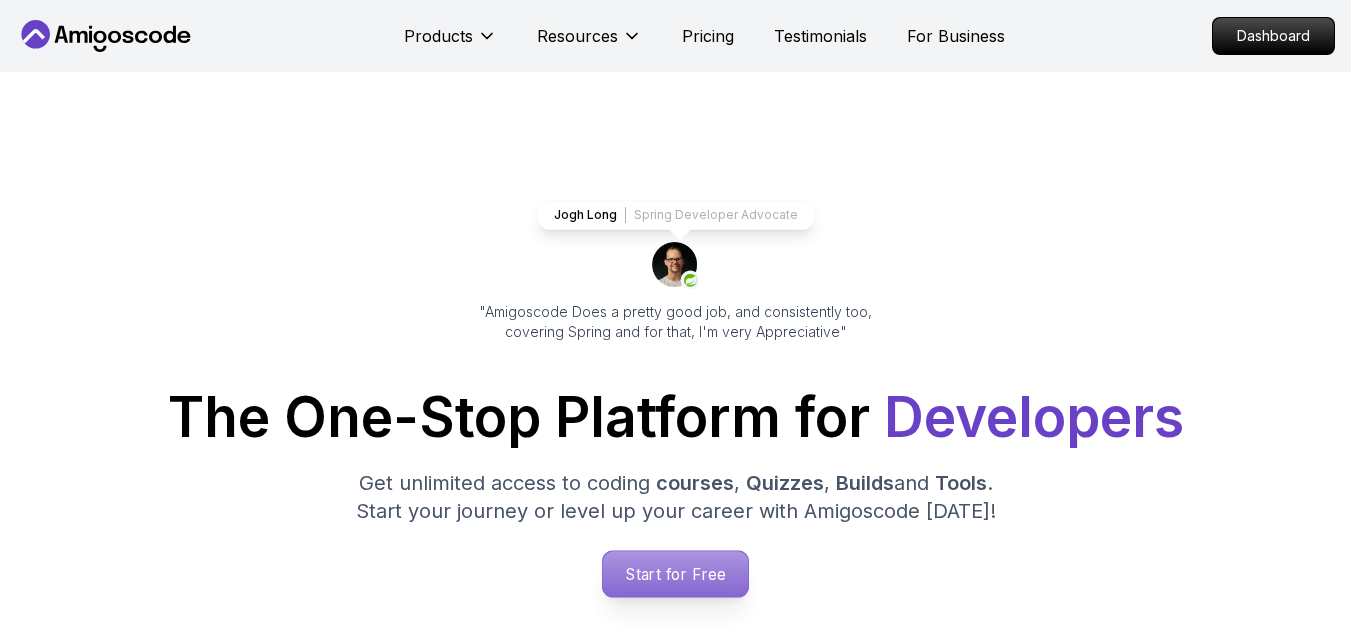 click on "Start for Free" at bounding box center (675, 574) 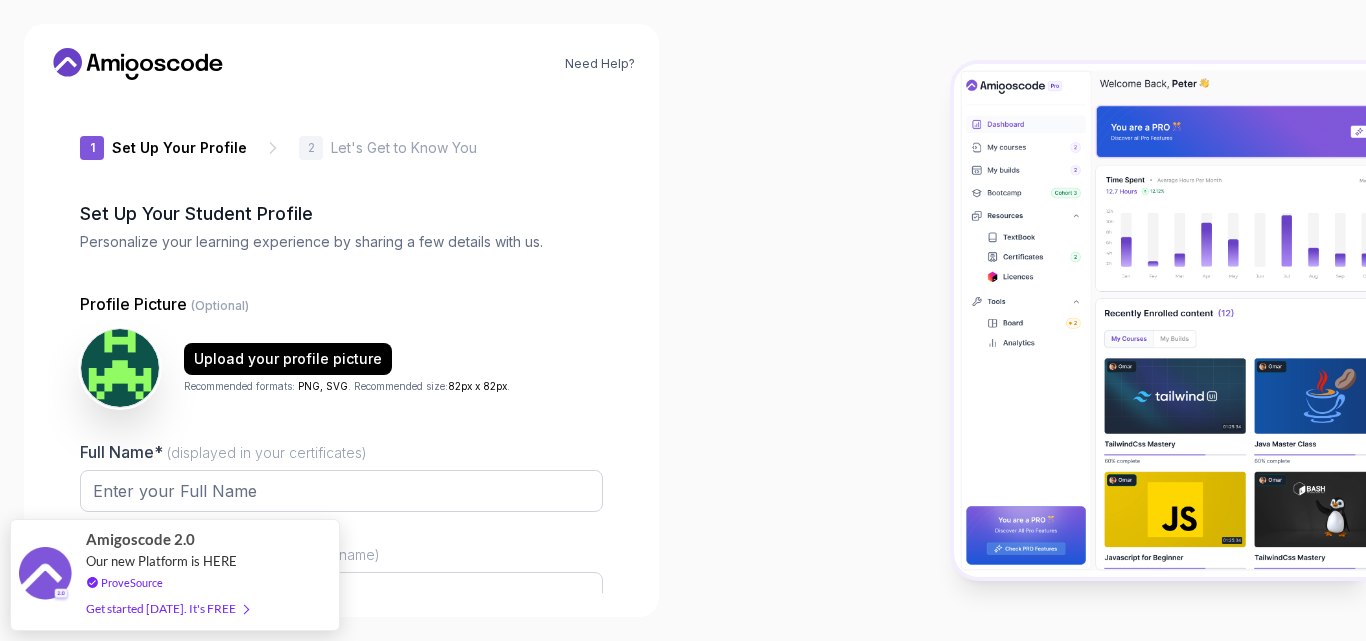 type on "quickstag1de20" 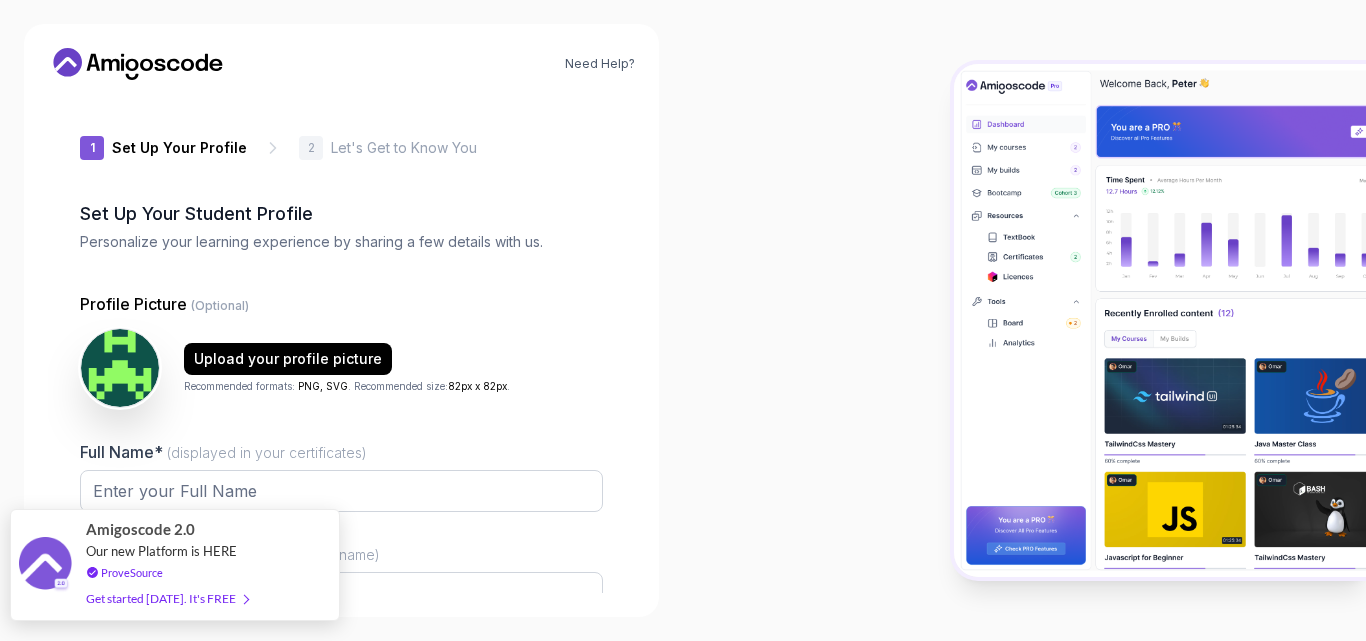 click on "Get started [DATE]. It's FREE" at bounding box center [167, 598] 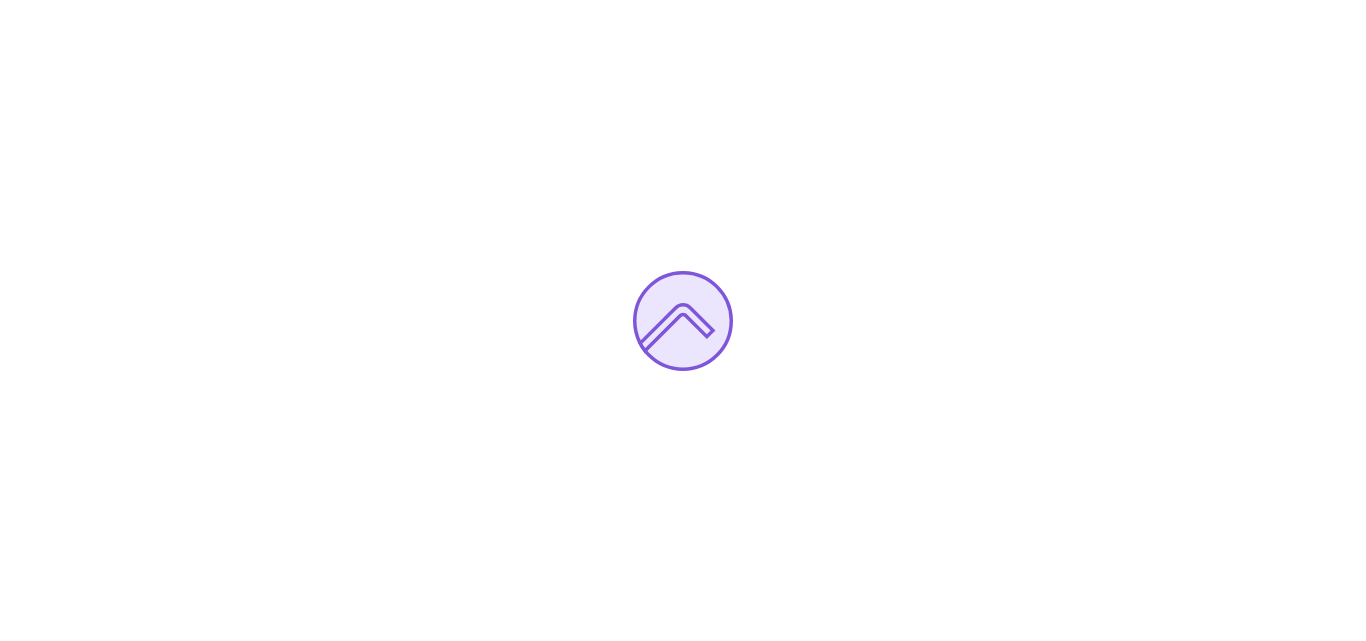 scroll, scrollTop: 0, scrollLeft: 0, axis: both 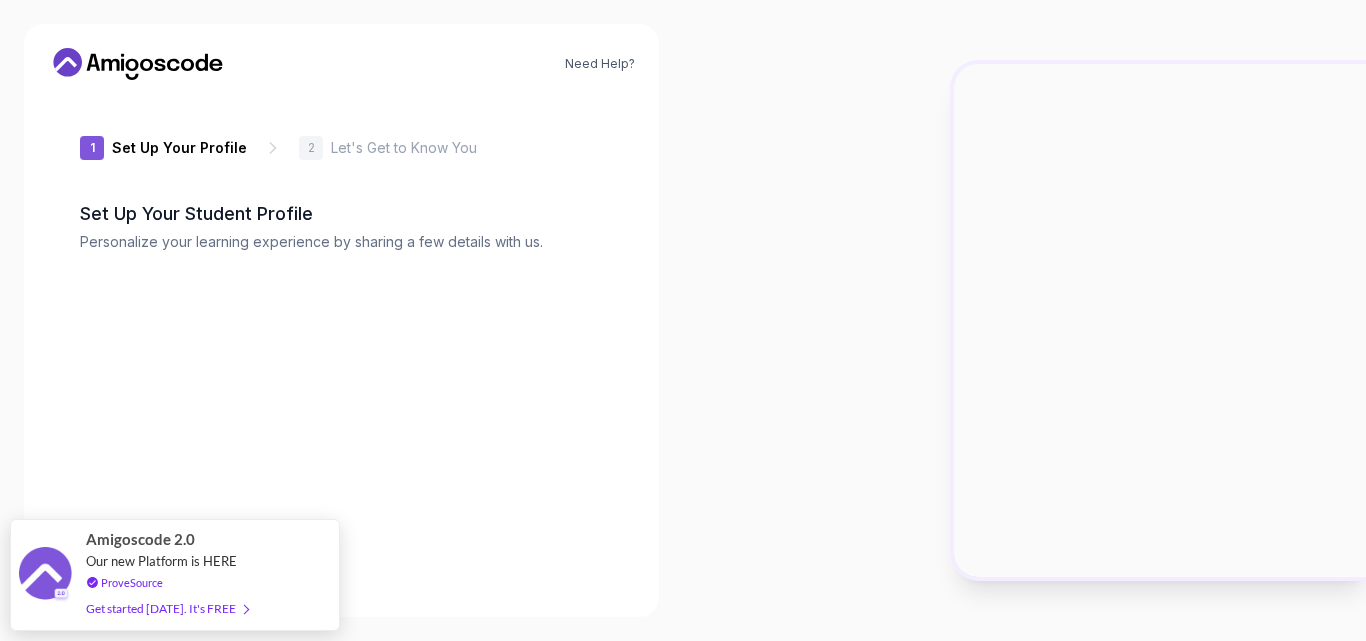 type on "jollysparrow16fcb" 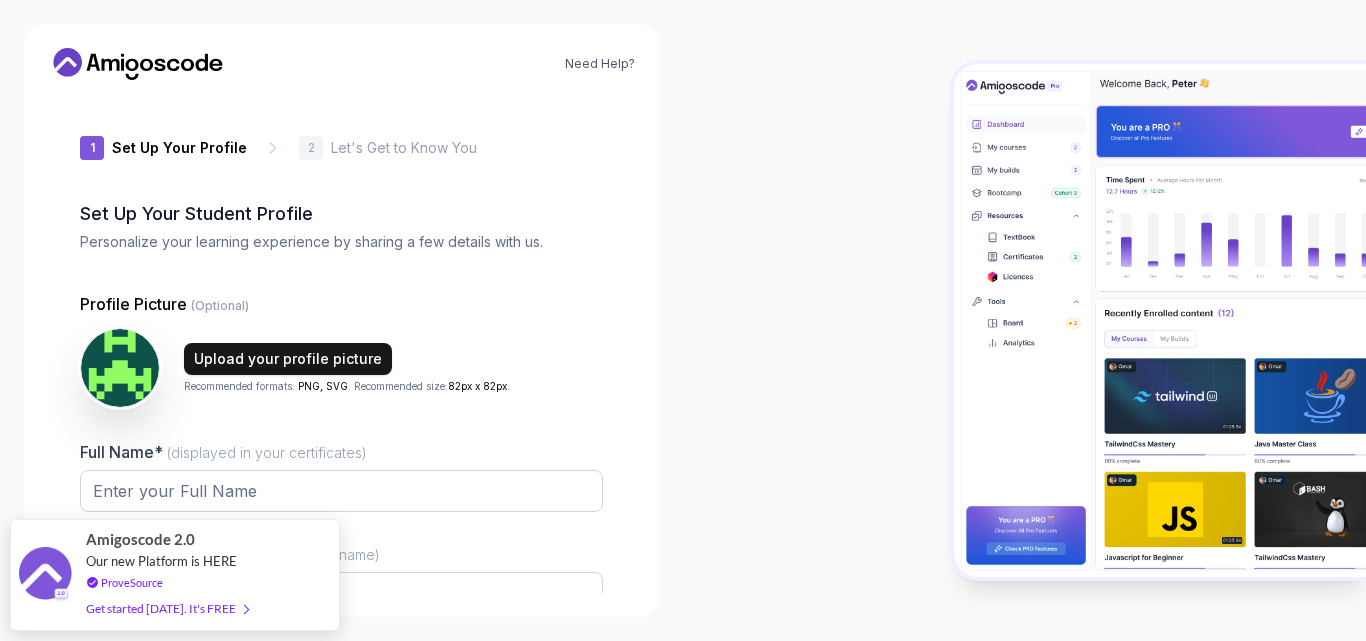click on "Upload your profile picture" at bounding box center [288, 359] 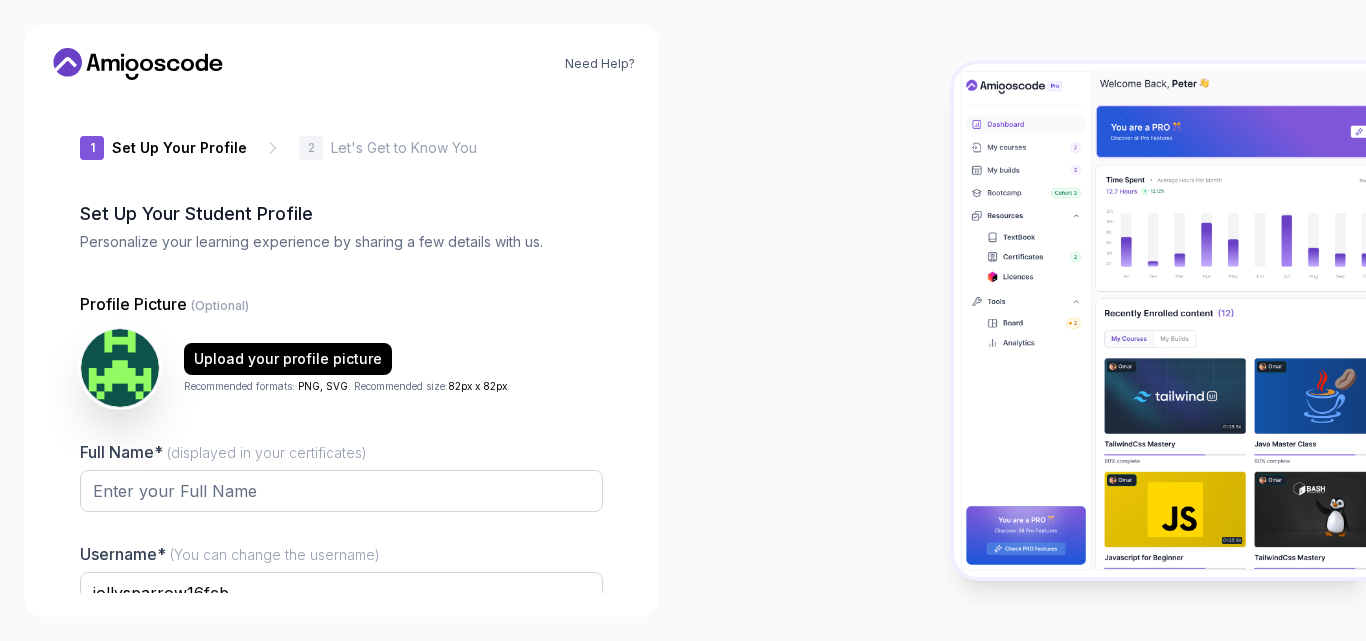 click at bounding box center [1024, 320] 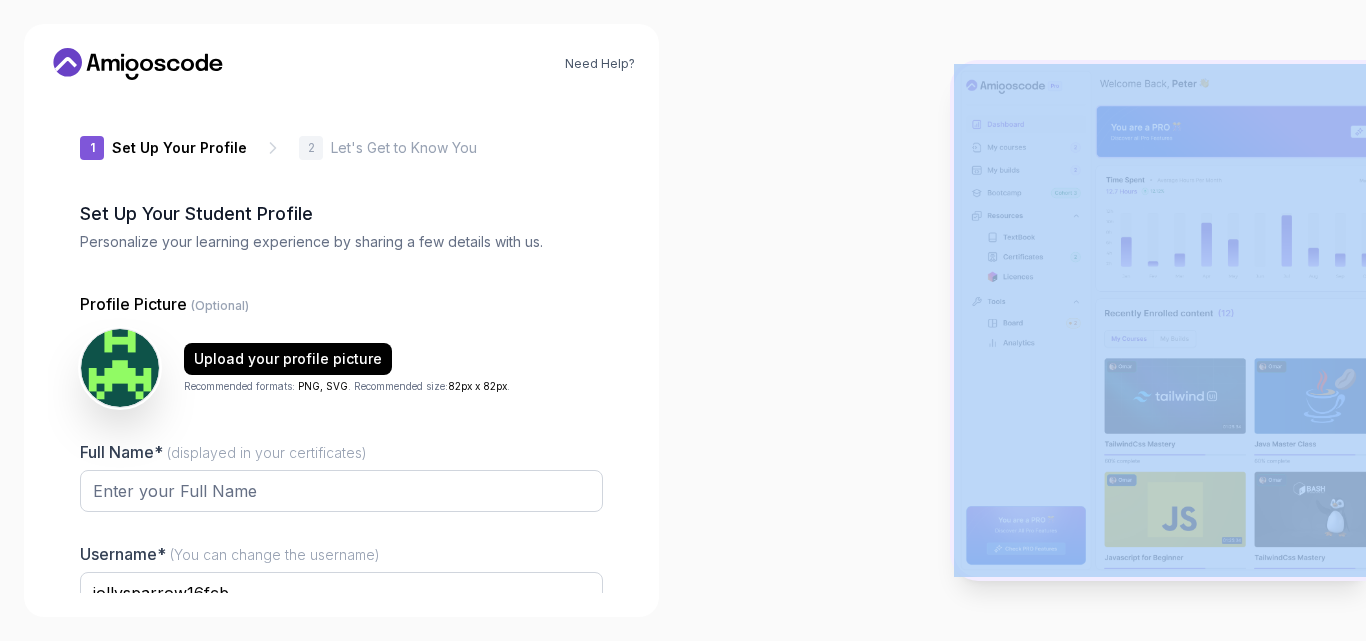 click at bounding box center [1024, 320] 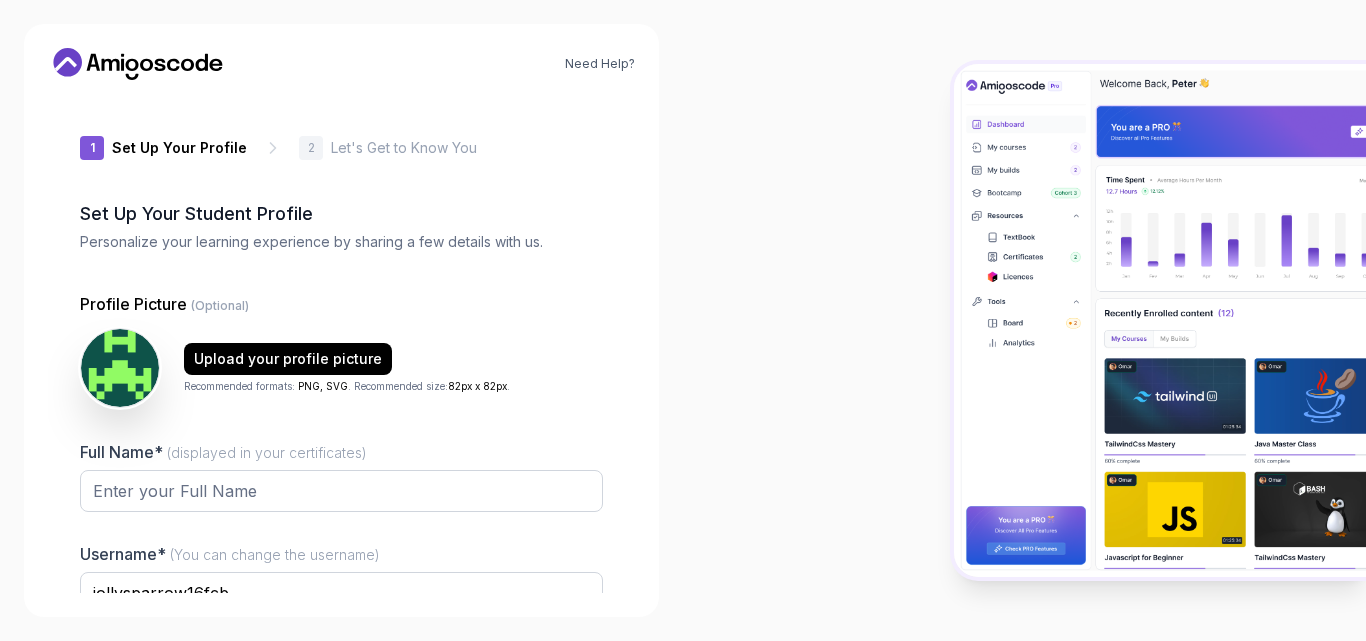 click at bounding box center [1024, 320] 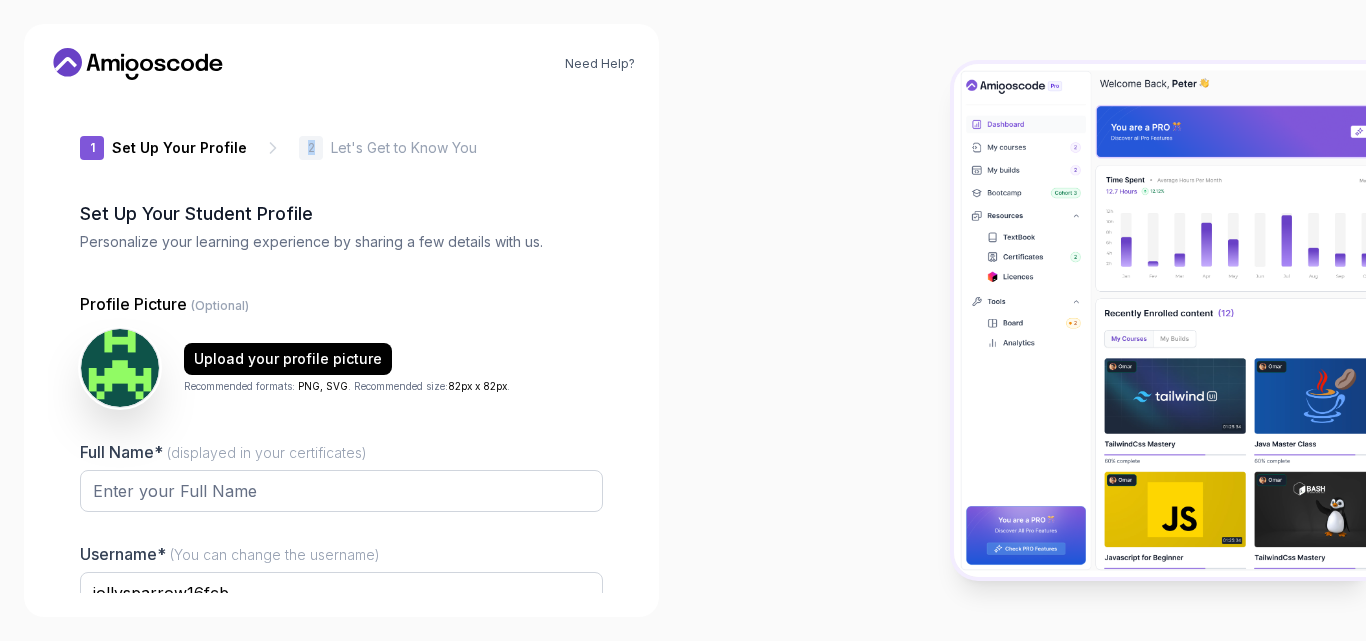 click on "2" at bounding box center (311, 148) 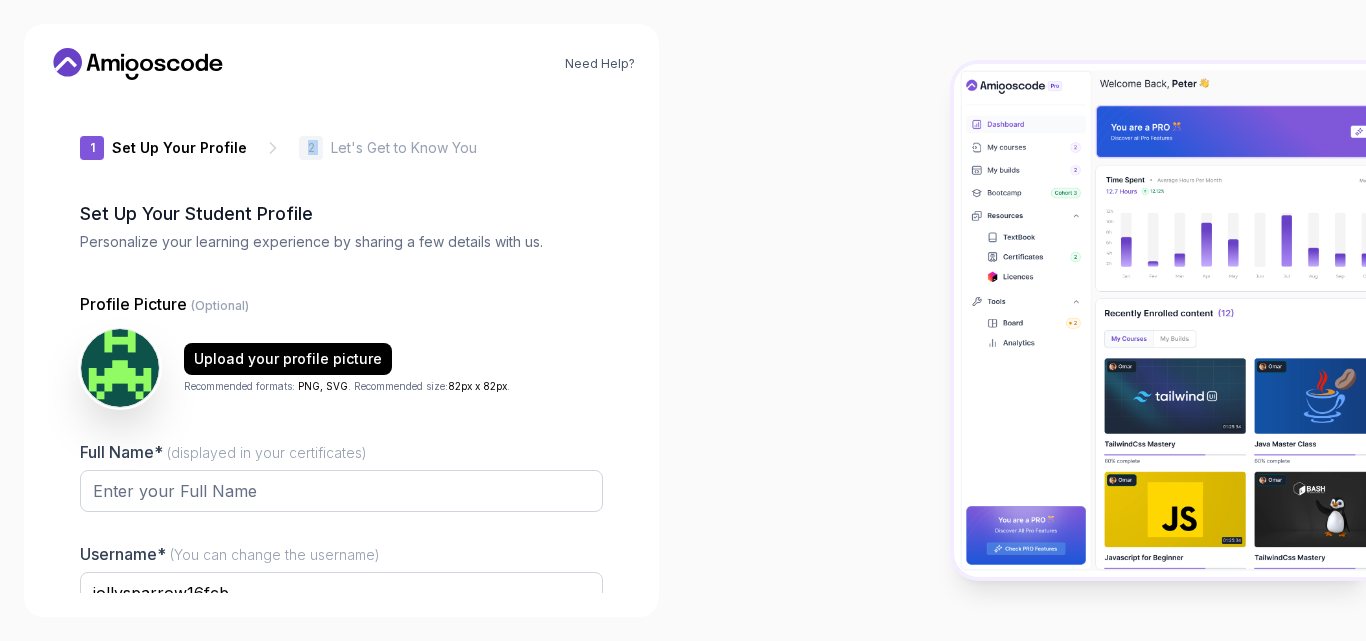 click on "2" at bounding box center (311, 148) 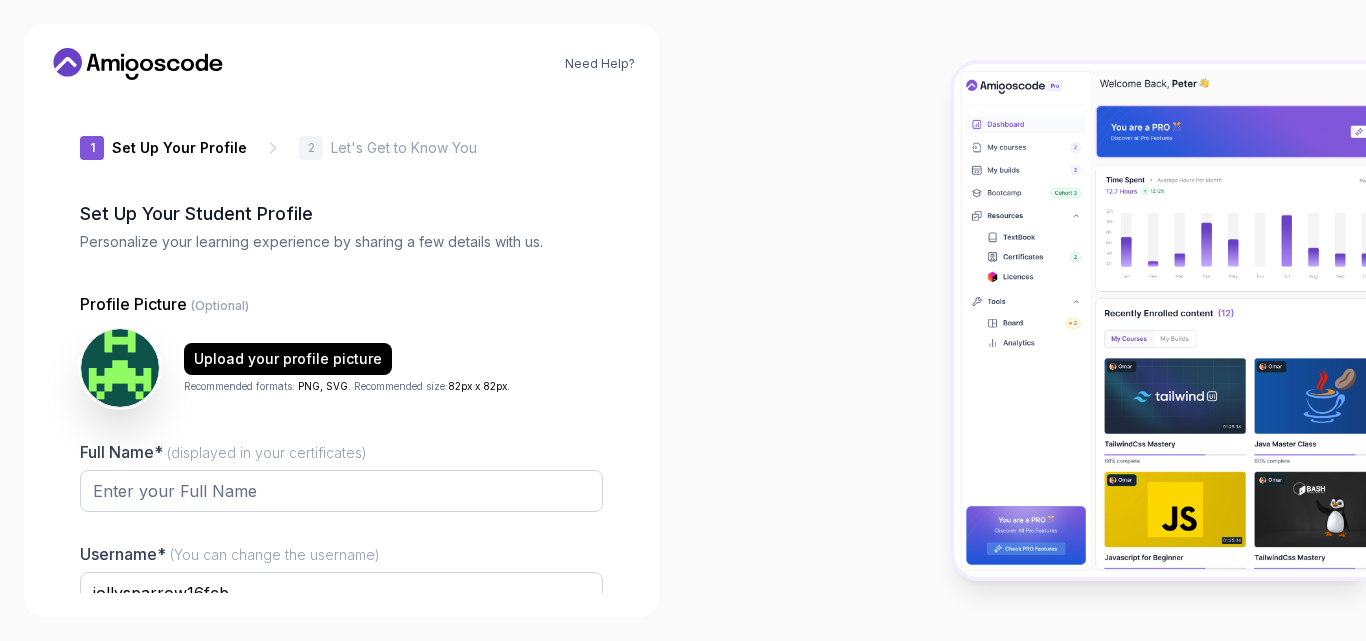 click 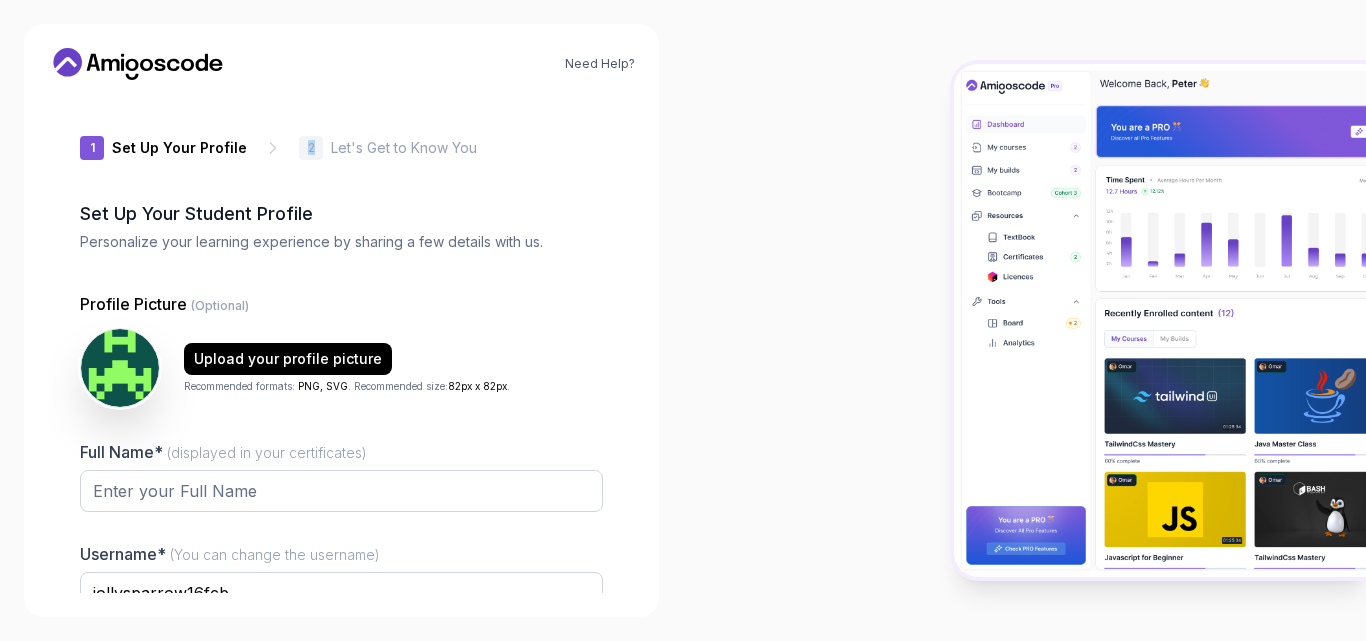 click 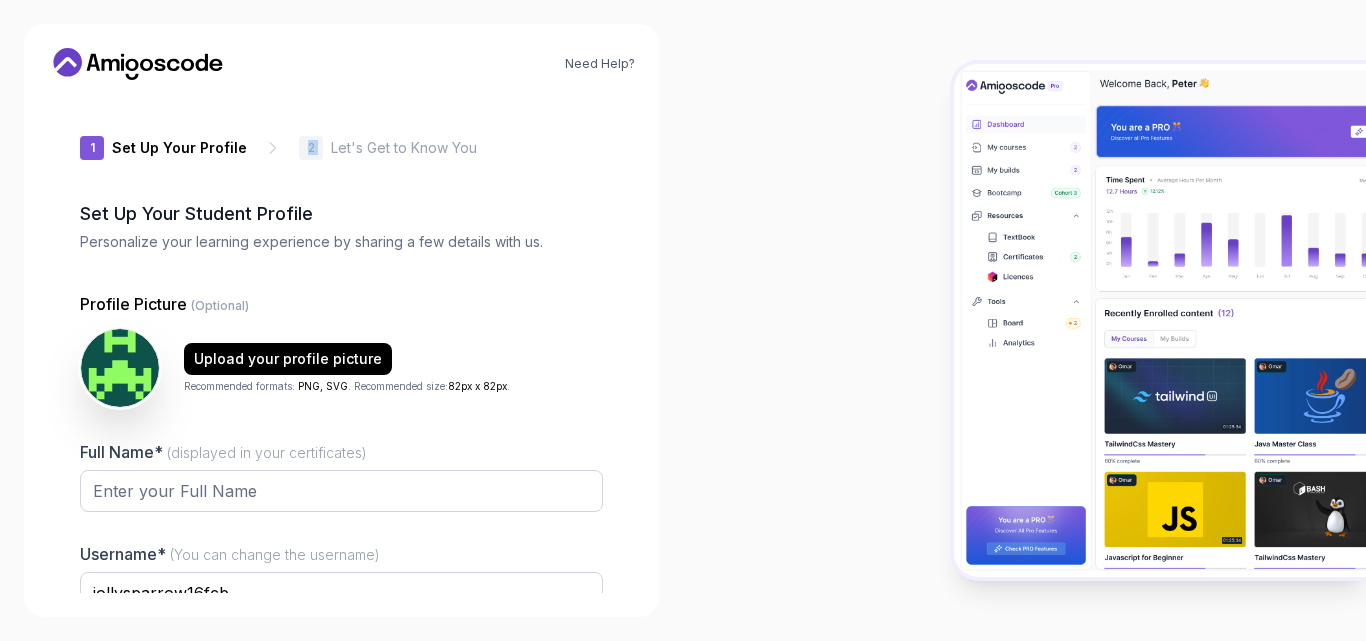 click 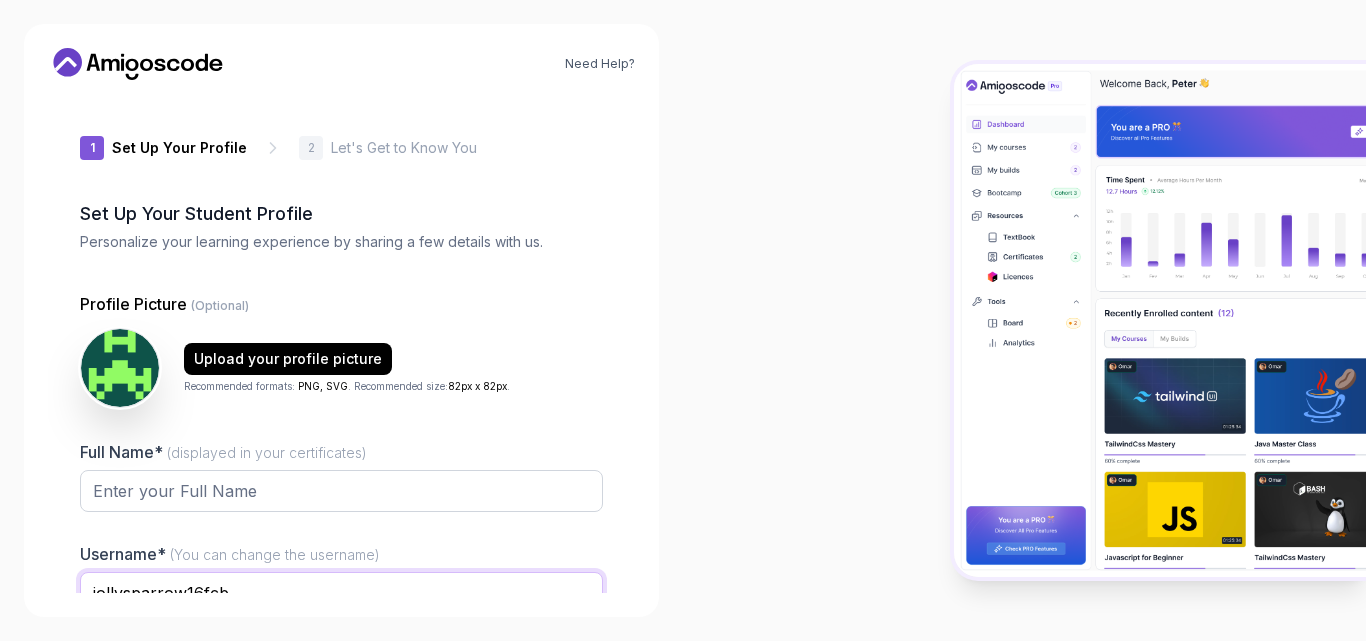 click on "jollysparrow16fcb" at bounding box center [341, 593] 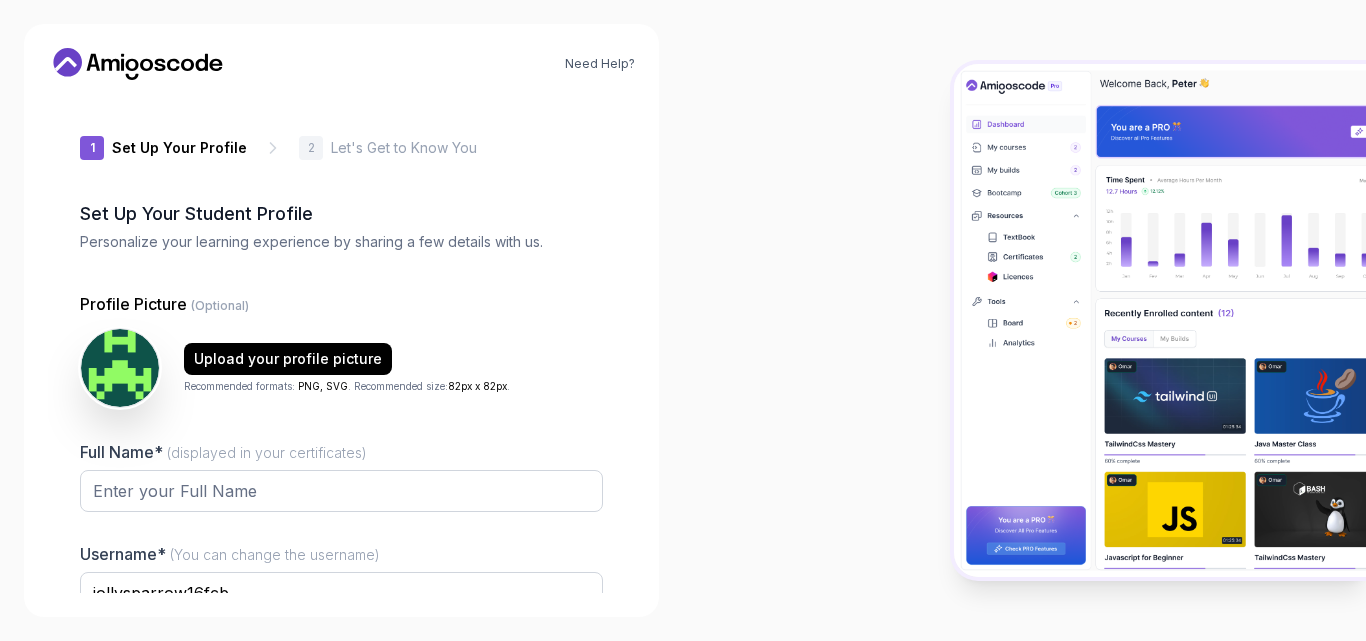 click 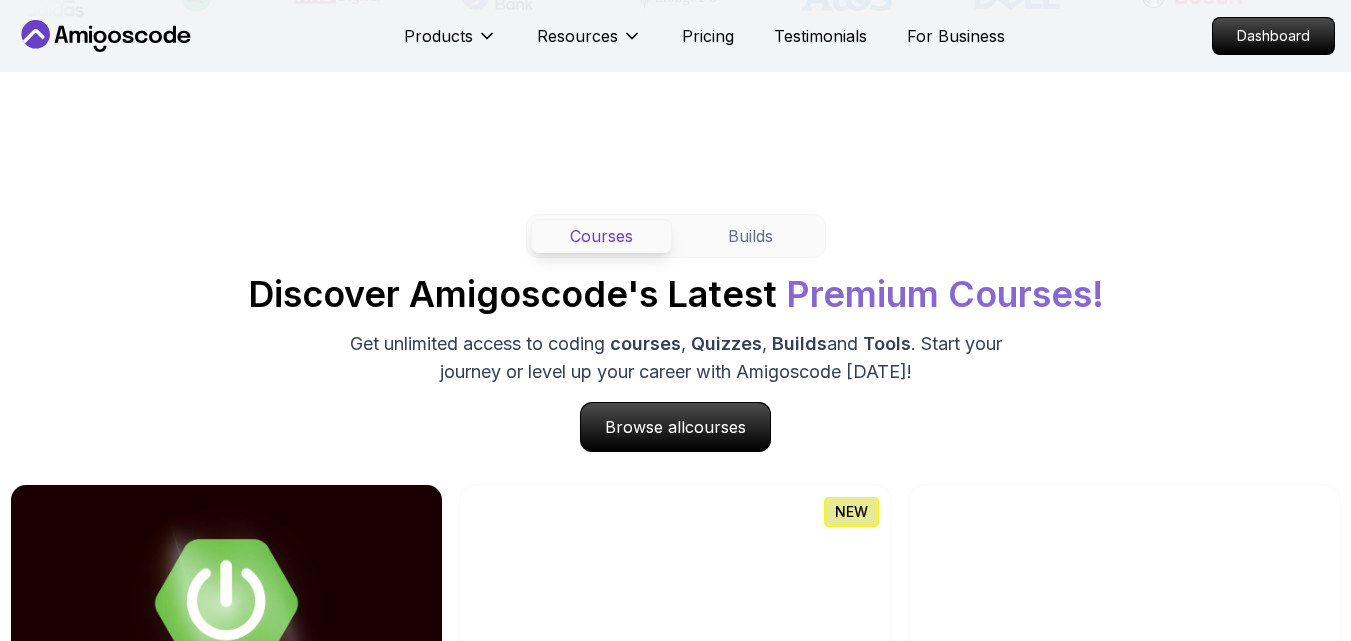 scroll, scrollTop: 2048, scrollLeft: 0, axis: vertical 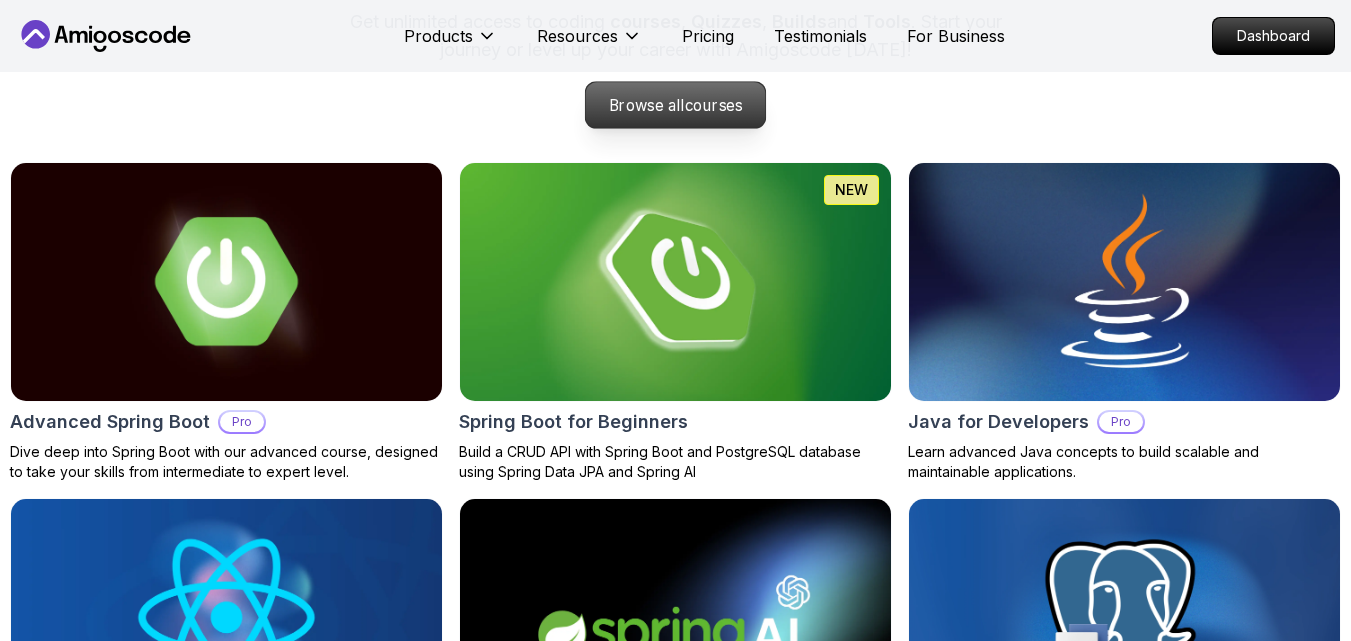 click on "Browse all  courses" at bounding box center (676, 105) 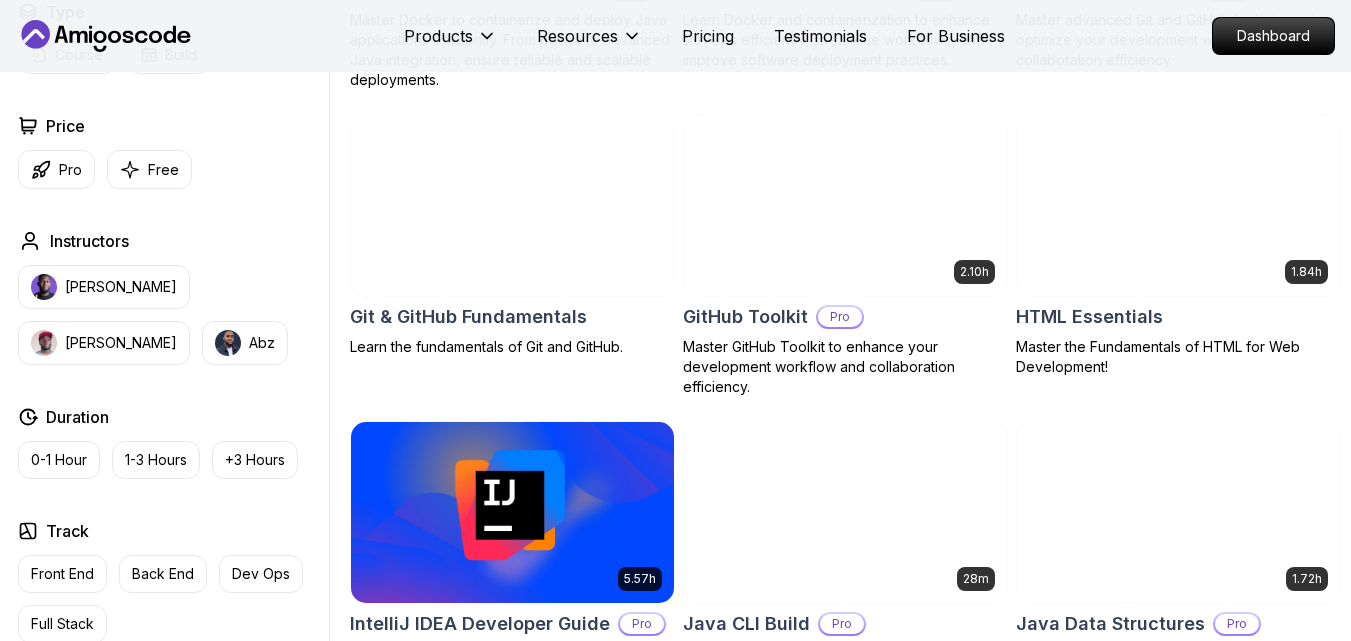 scroll, scrollTop: 0, scrollLeft: 0, axis: both 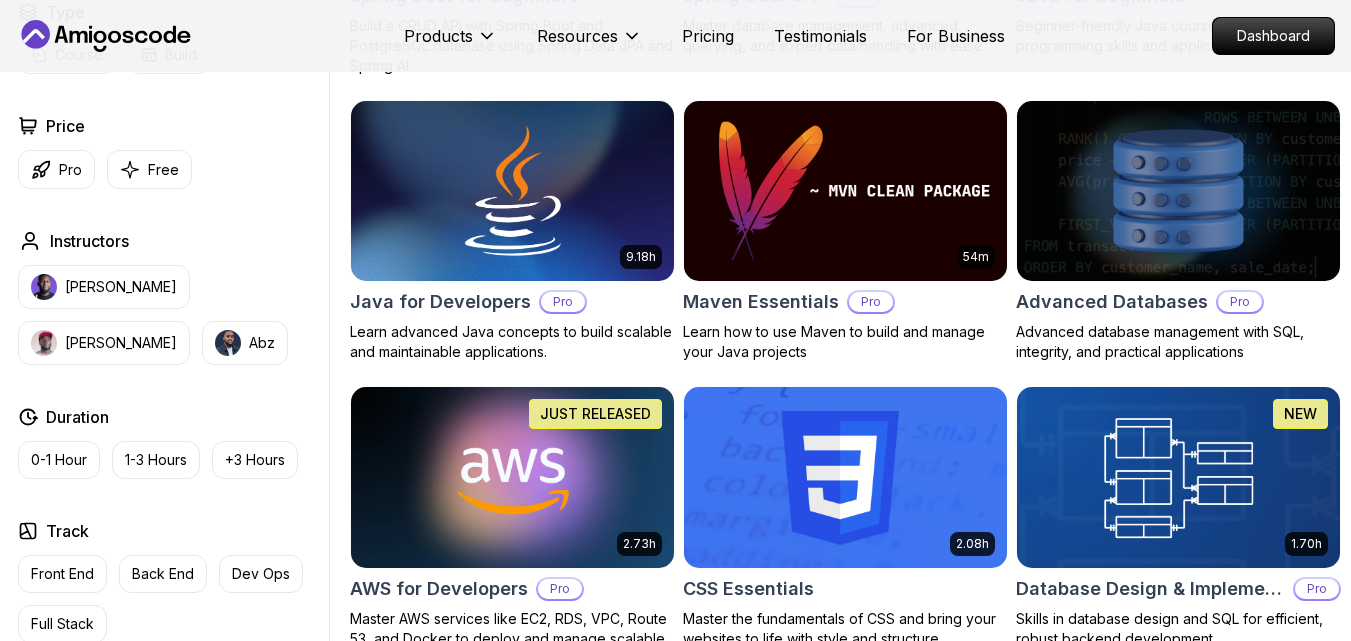 click on "Nelson Djalo Richard Abz" at bounding box center (169, 315) 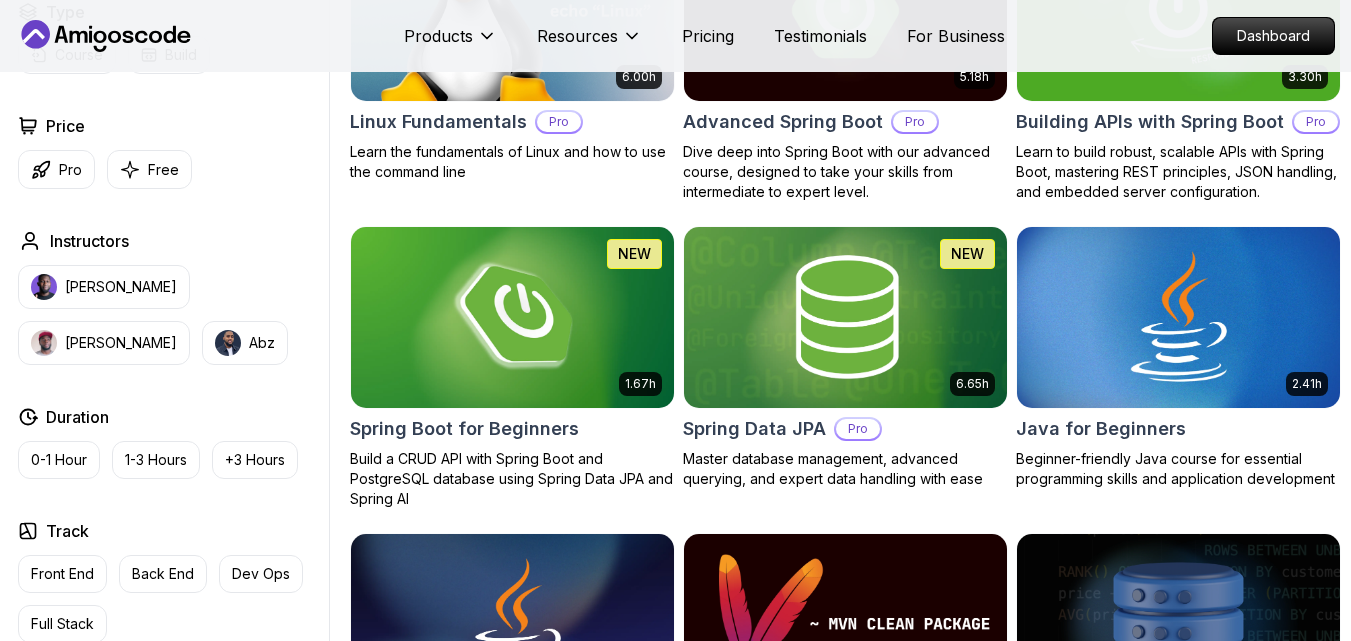 scroll, scrollTop: 742, scrollLeft: 0, axis: vertical 